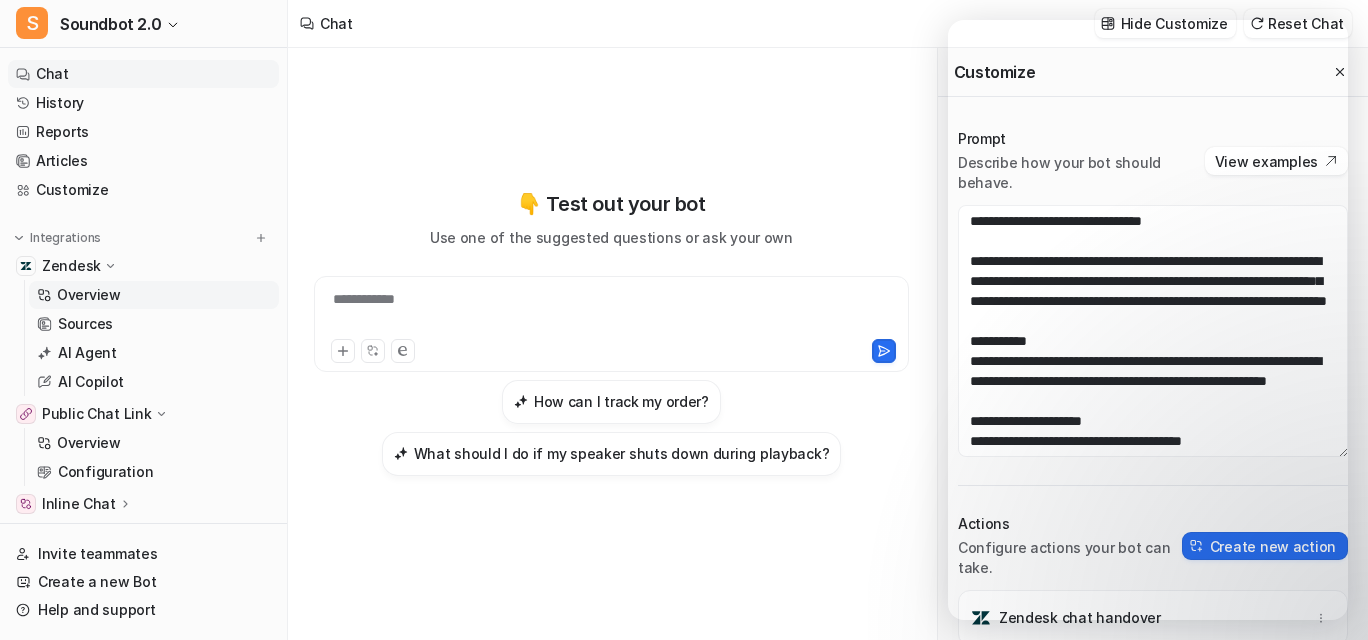 scroll, scrollTop: 12, scrollLeft: 0, axis: vertical 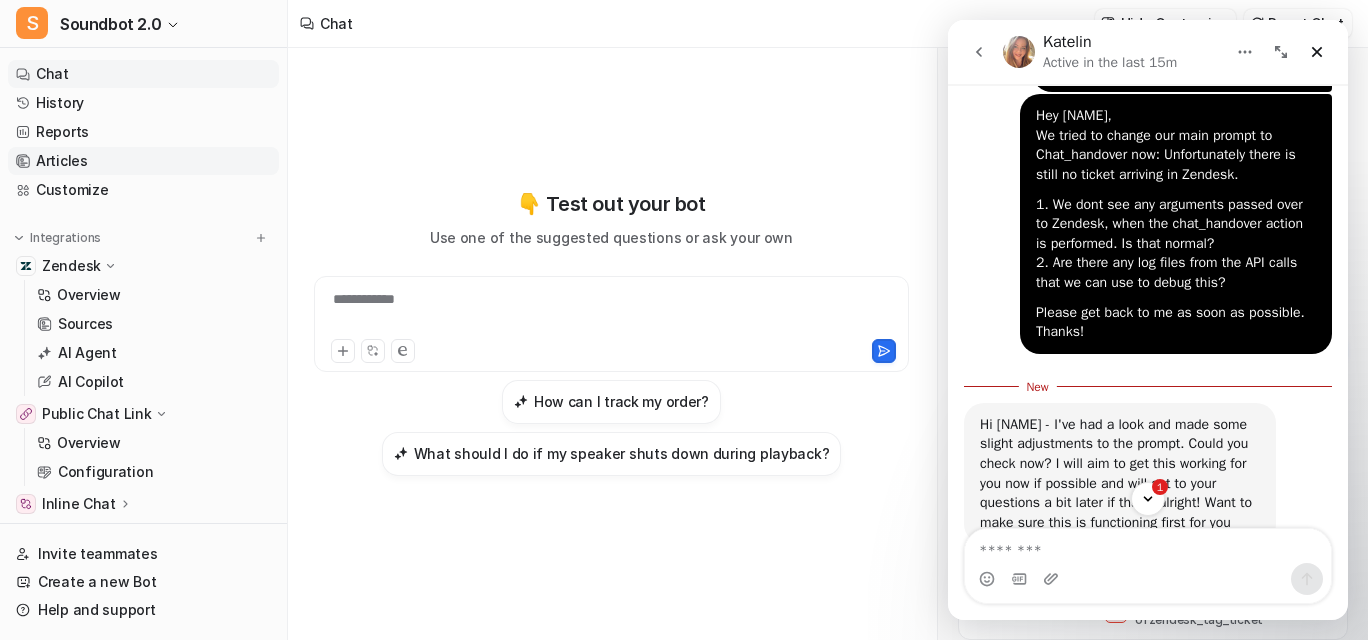 click on "Articles" at bounding box center (143, 161) 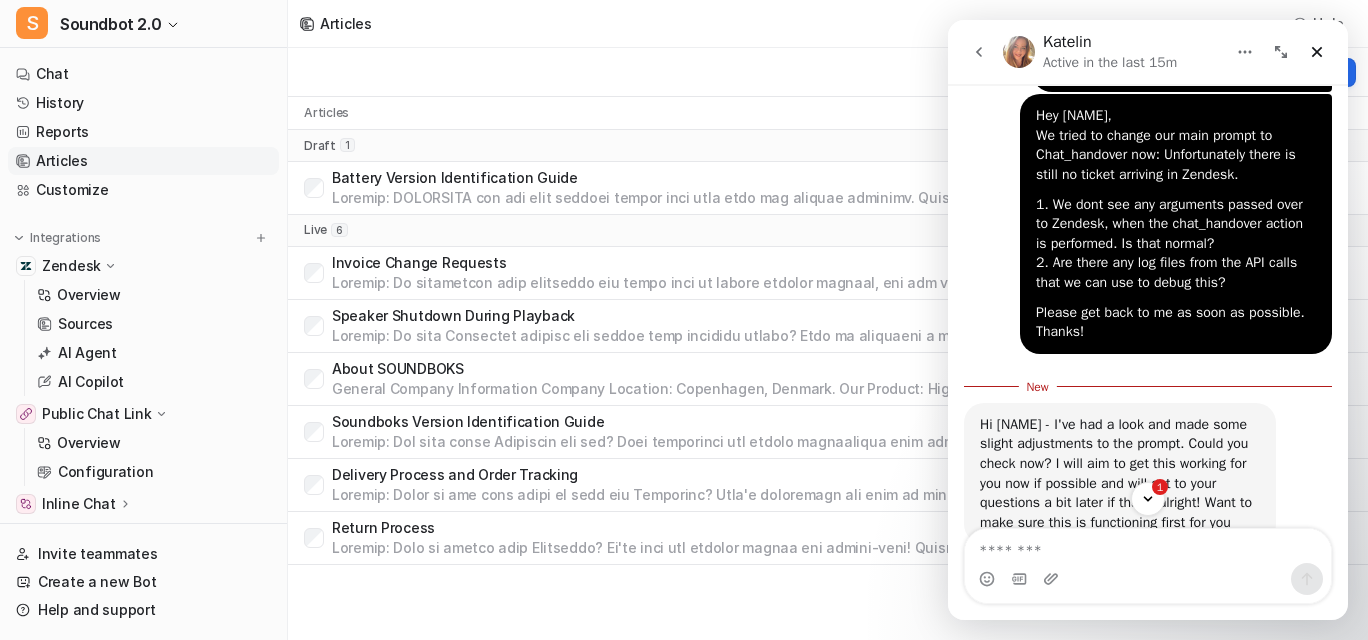 click on "1. We dont see any arguments passed over to Zendesk, when the chat_handover action is performed. Is that normal? 2. Are there any log files from the API calls that we can use to debug this?" at bounding box center (1176, 244) 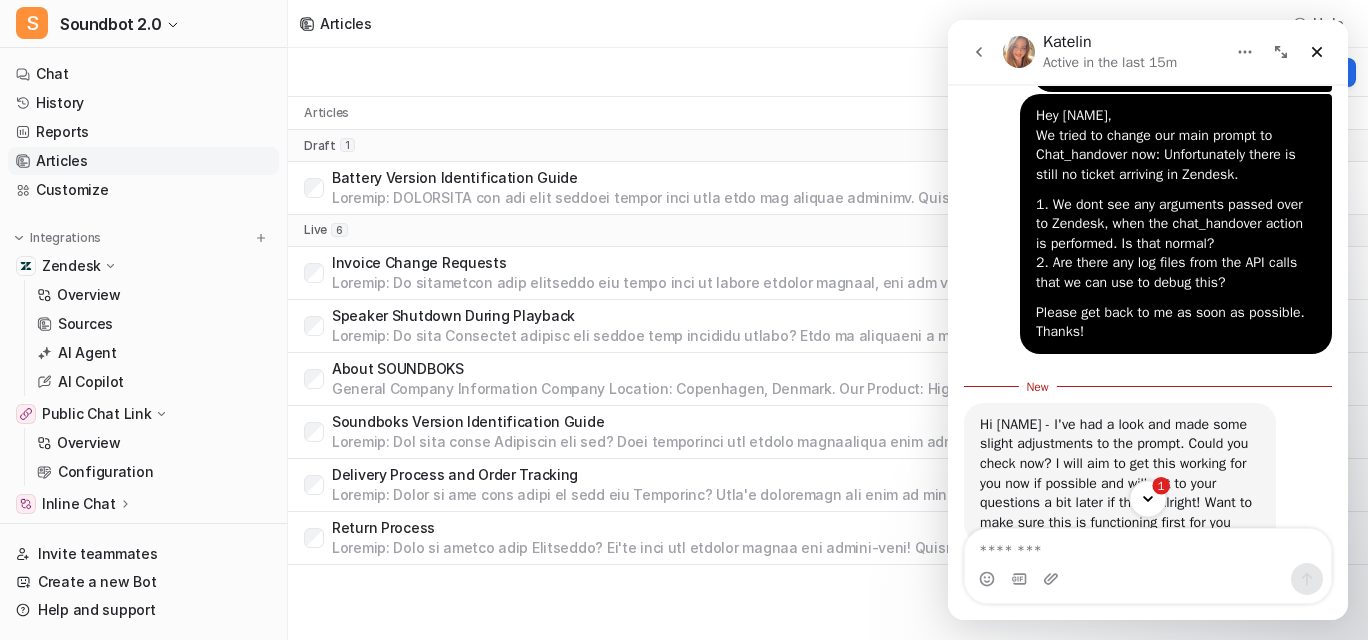 click 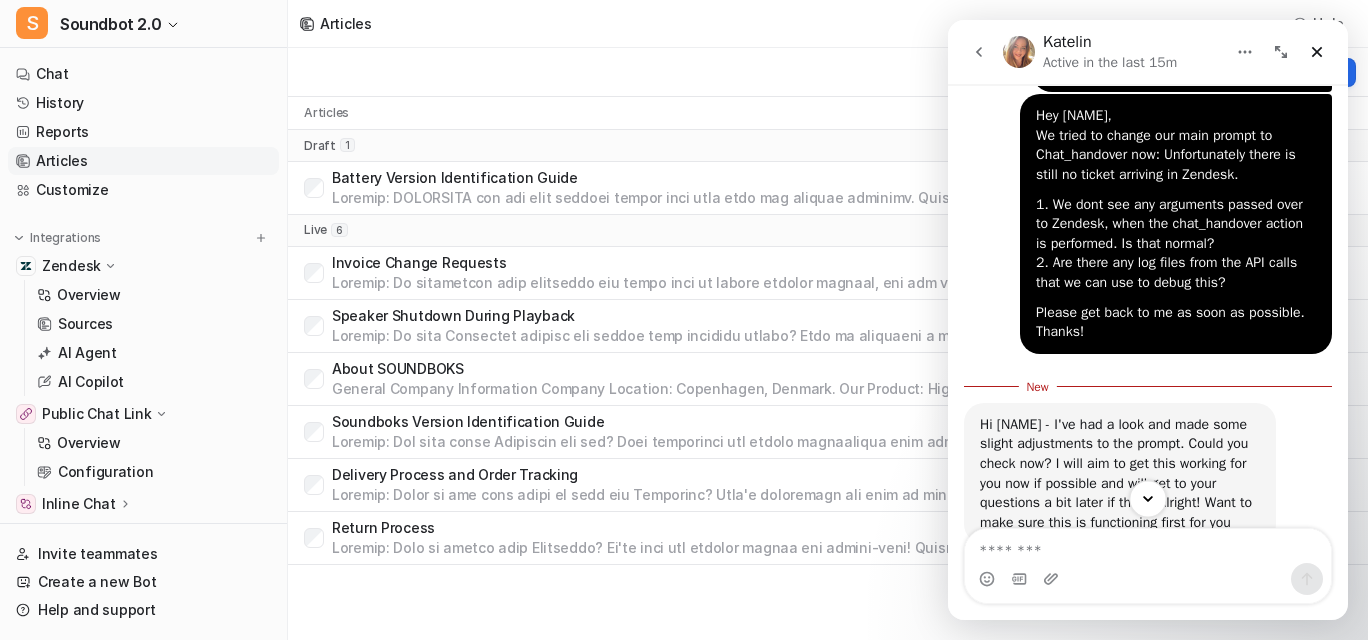 scroll, scrollTop: 7029, scrollLeft: 0, axis: vertical 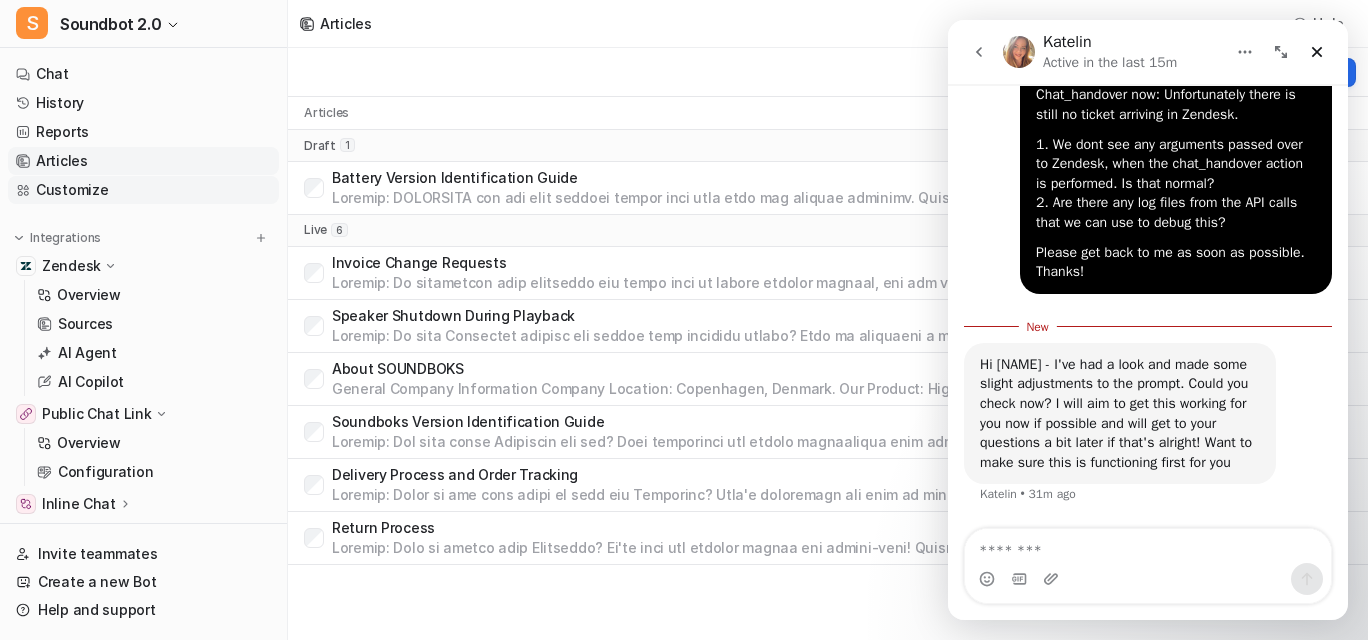 click on "Customize" at bounding box center (143, 190) 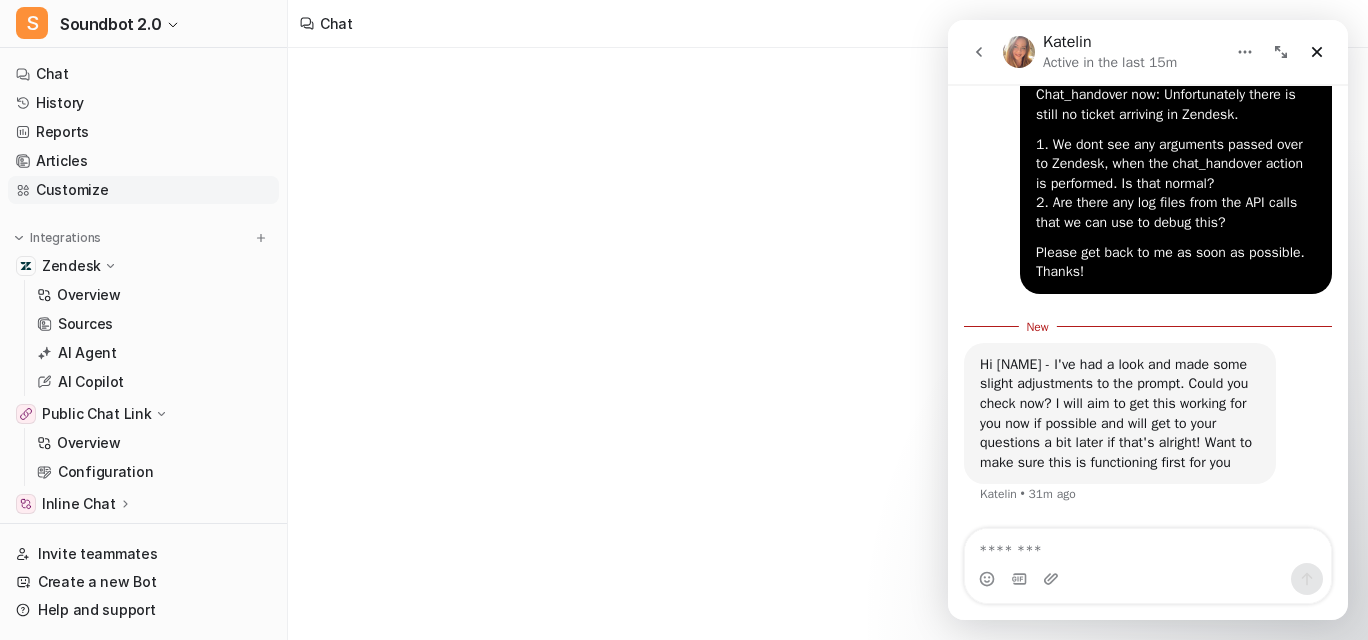 scroll, scrollTop: 0, scrollLeft: 0, axis: both 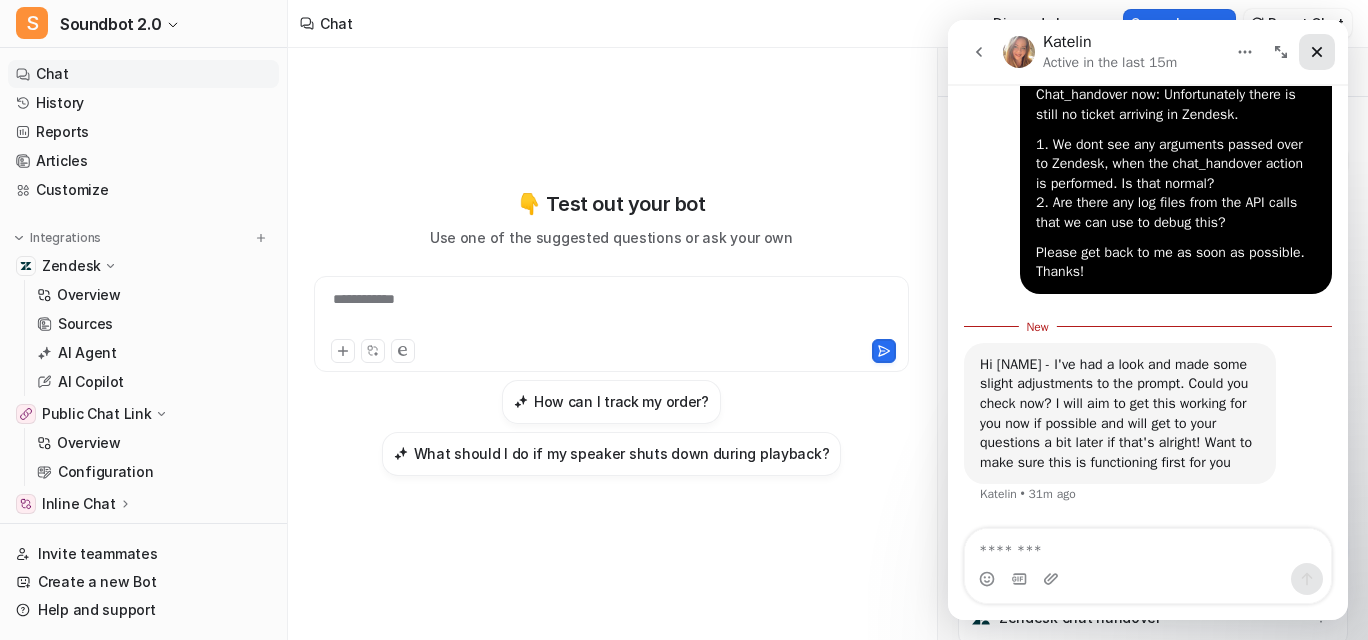click 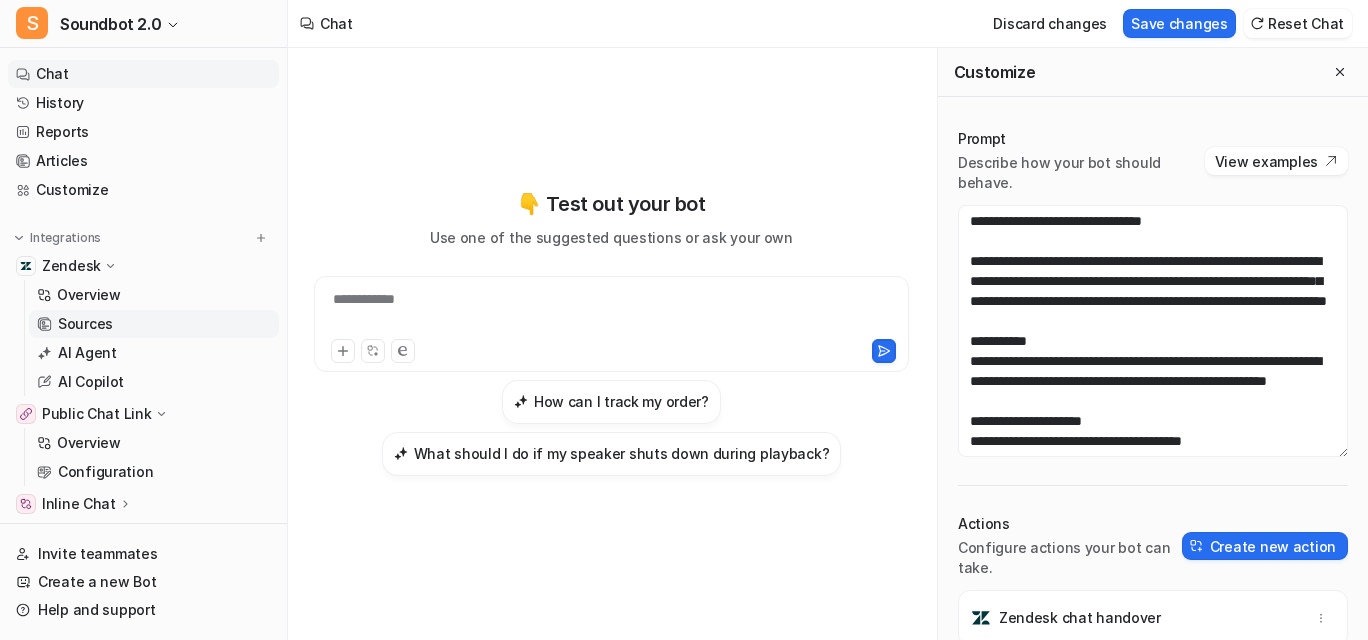 scroll, scrollTop: 212, scrollLeft: 0, axis: vertical 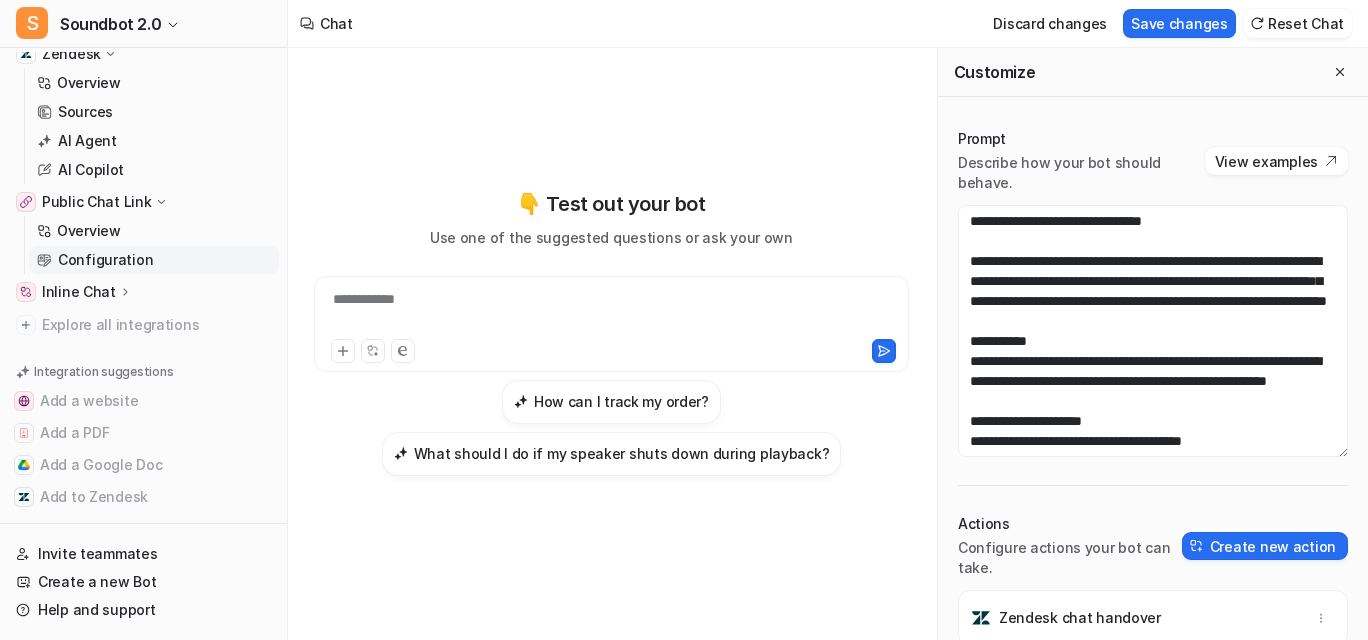 click on "Configuration" at bounding box center [154, 260] 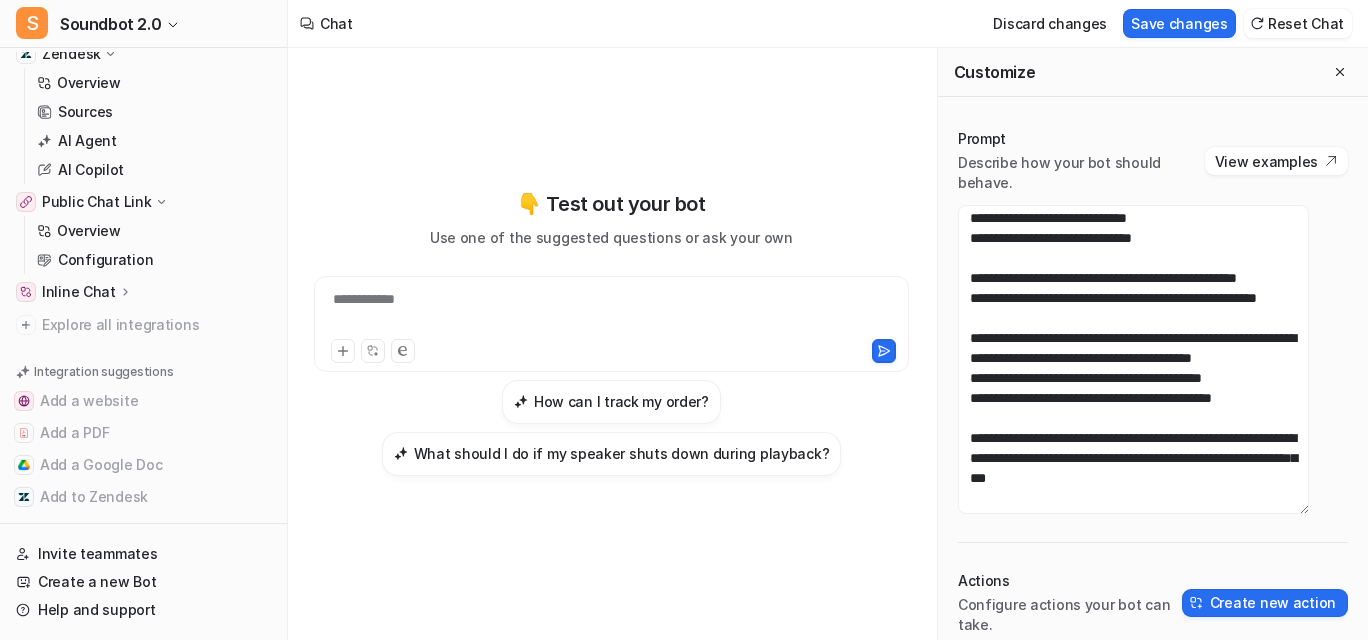 scroll, scrollTop: 2025, scrollLeft: 0, axis: vertical 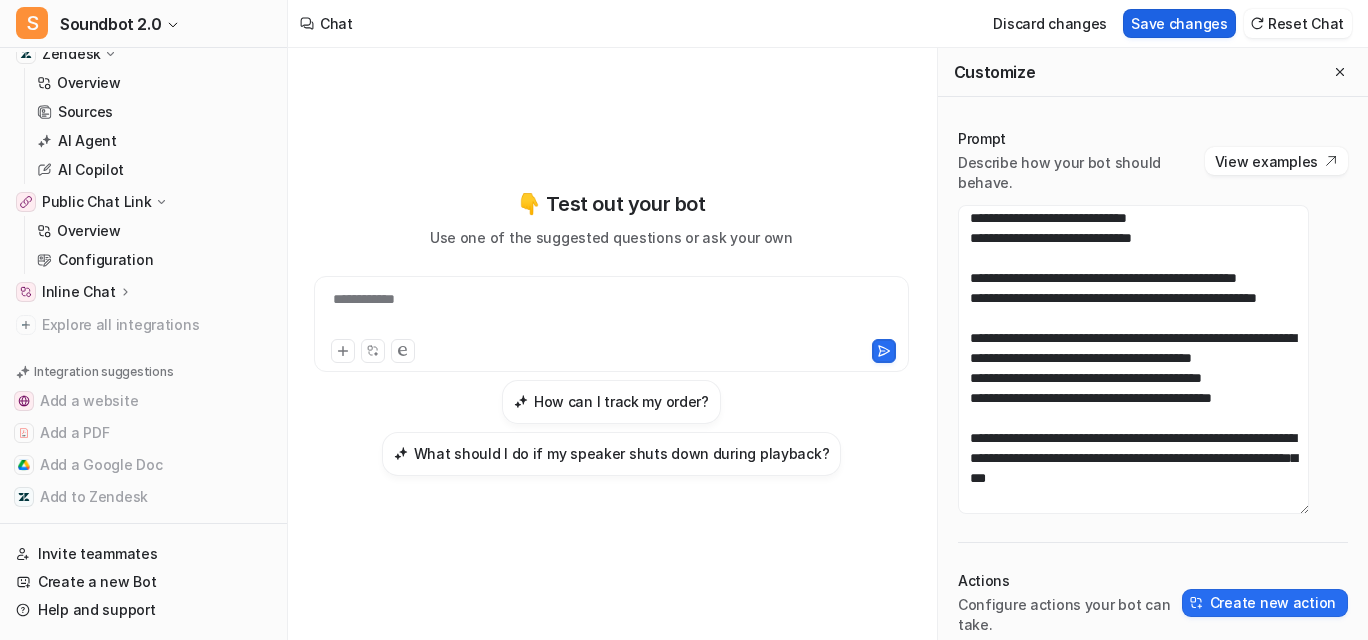 click on "Save changes" at bounding box center (1179, 23) 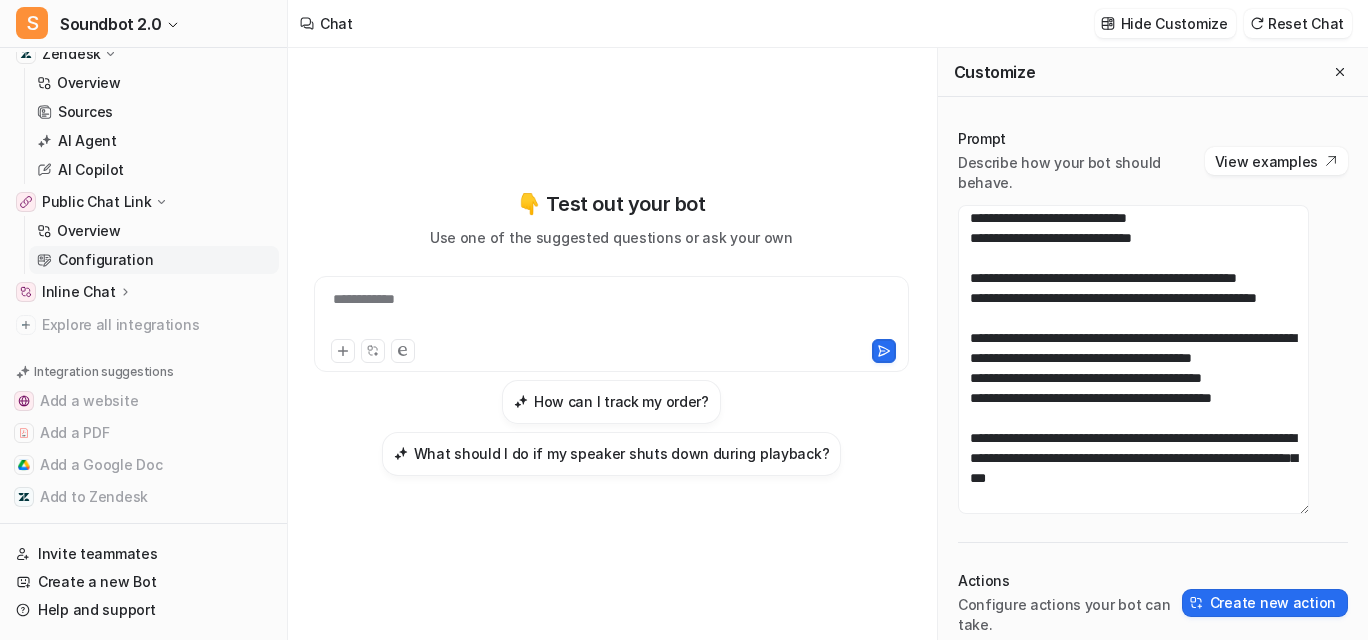 click on "Configuration" at bounding box center [154, 260] 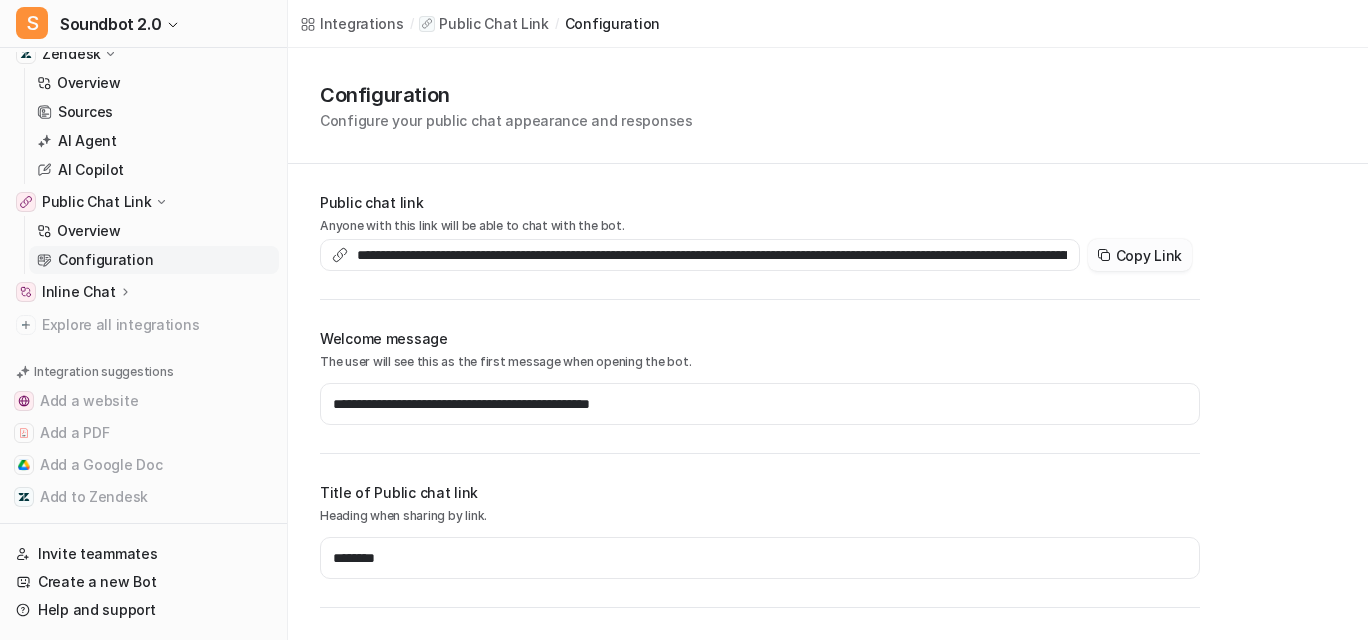 click on "Copy Link" at bounding box center [1140, 255] 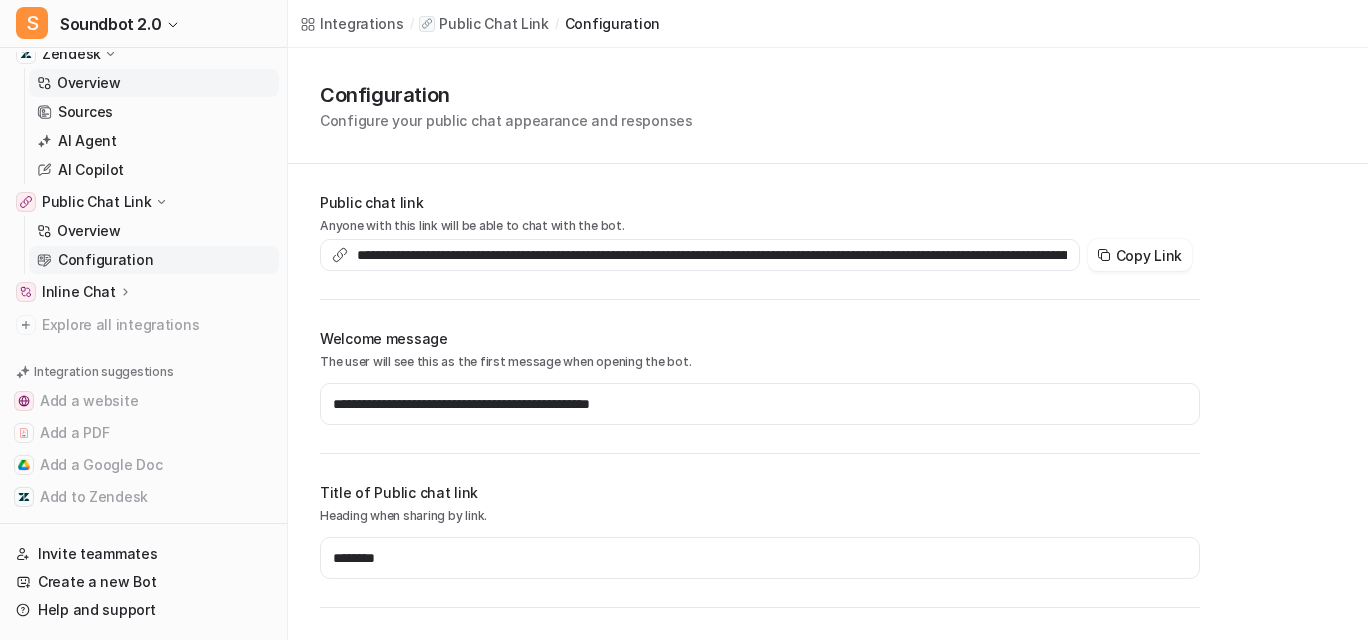 scroll, scrollTop: 50, scrollLeft: 0, axis: vertical 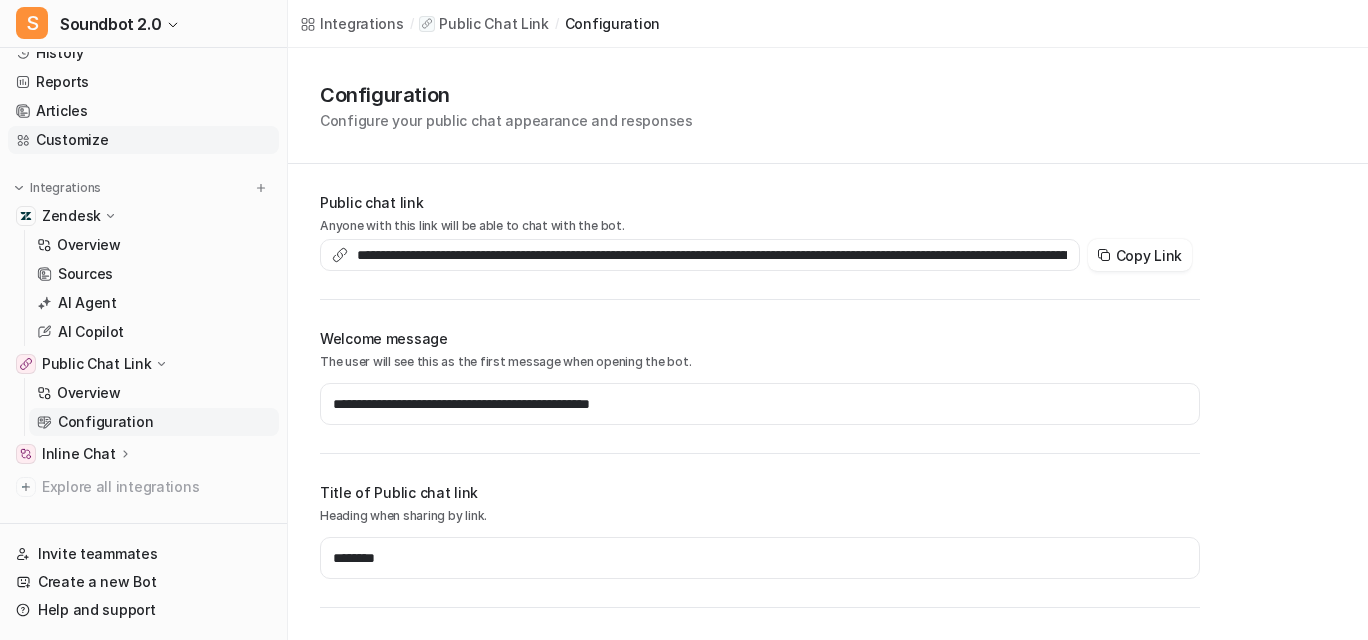 click on "Customize" at bounding box center (143, 140) 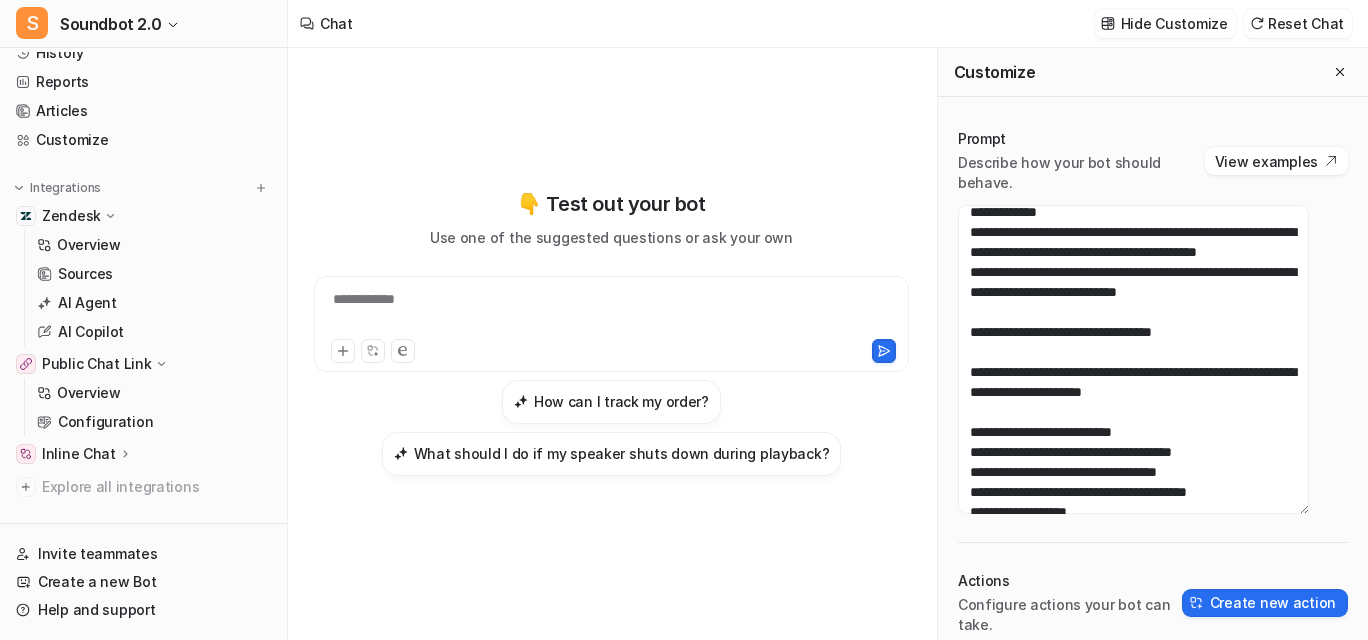 scroll, scrollTop: 408, scrollLeft: 0, axis: vertical 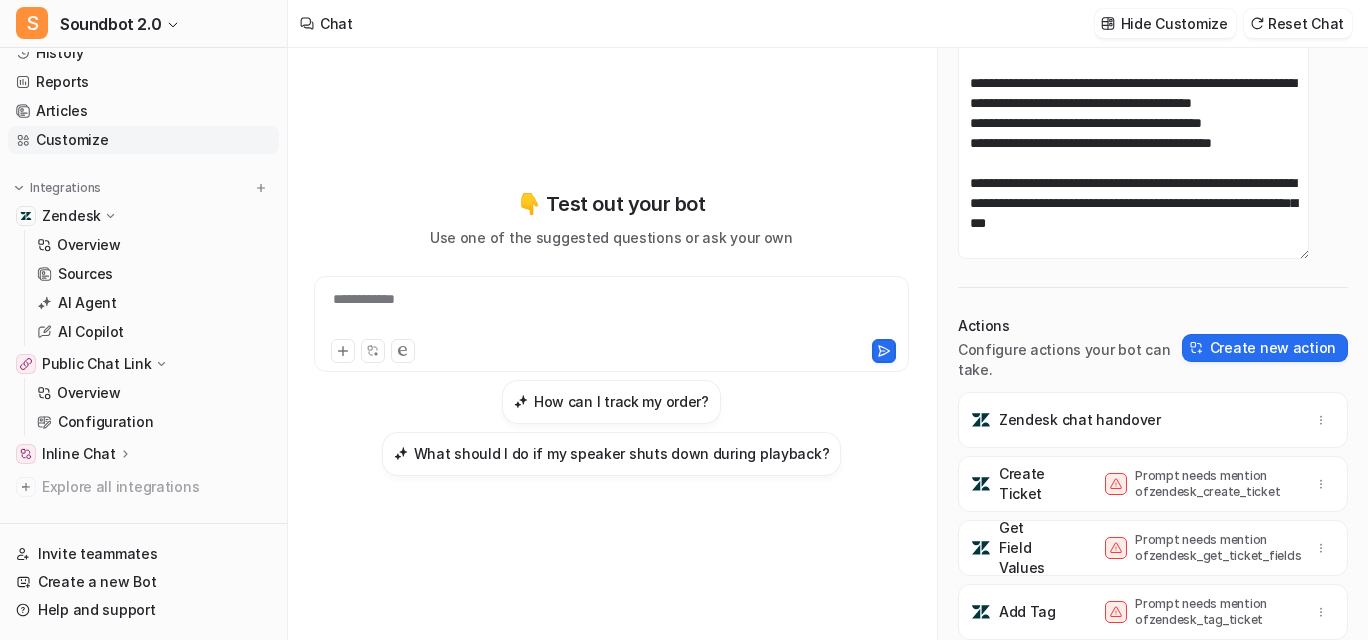 click on "Customize" at bounding box center (143, 140) 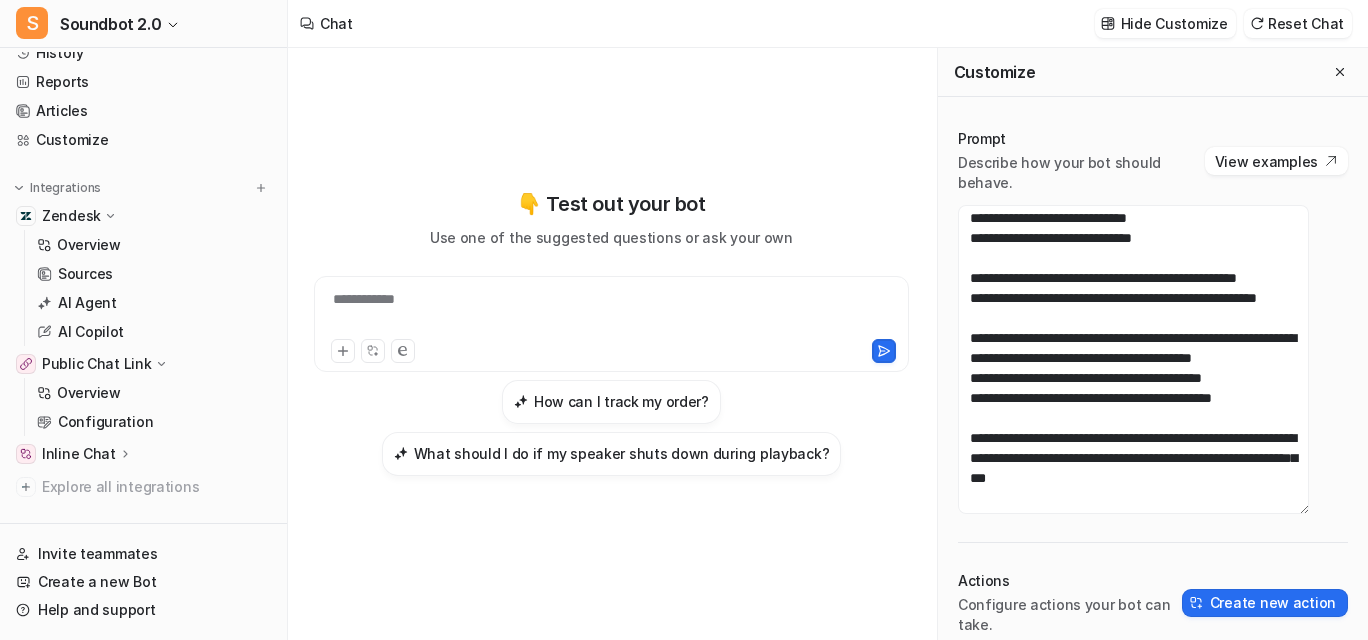 scroll, scrollTop: 1583, scrollLeft: 0, axis: vertical 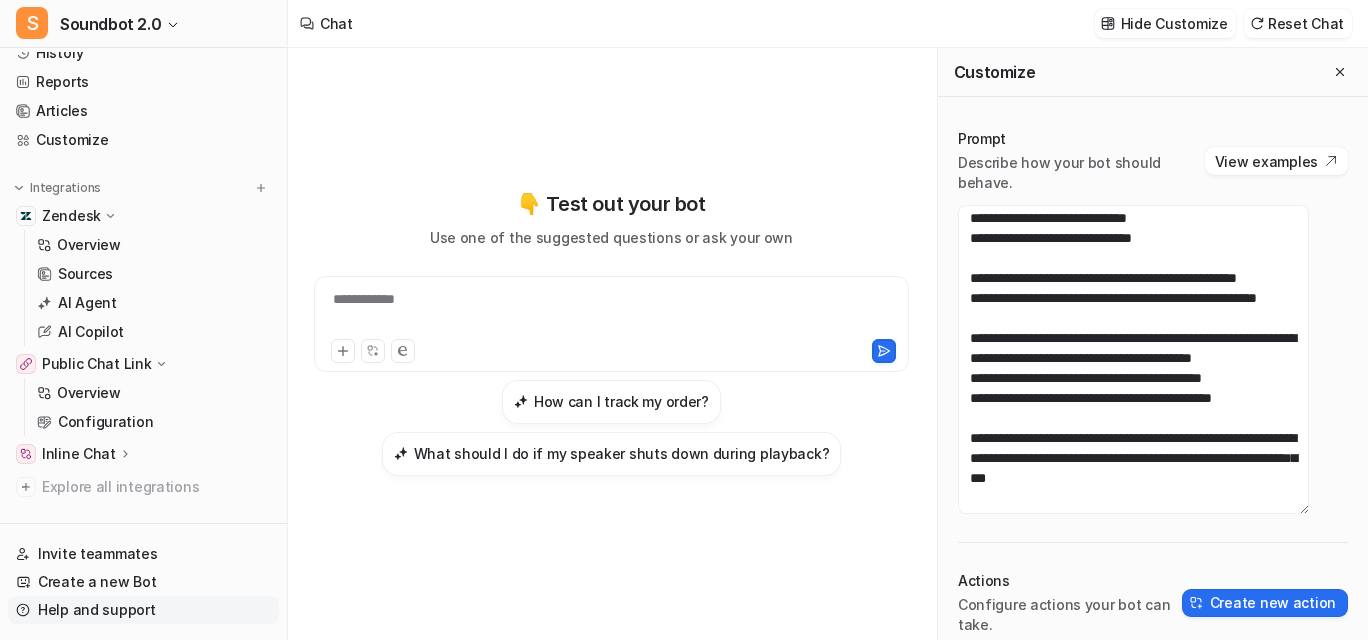 click on "Help and support" at bounding box center (143, 610) 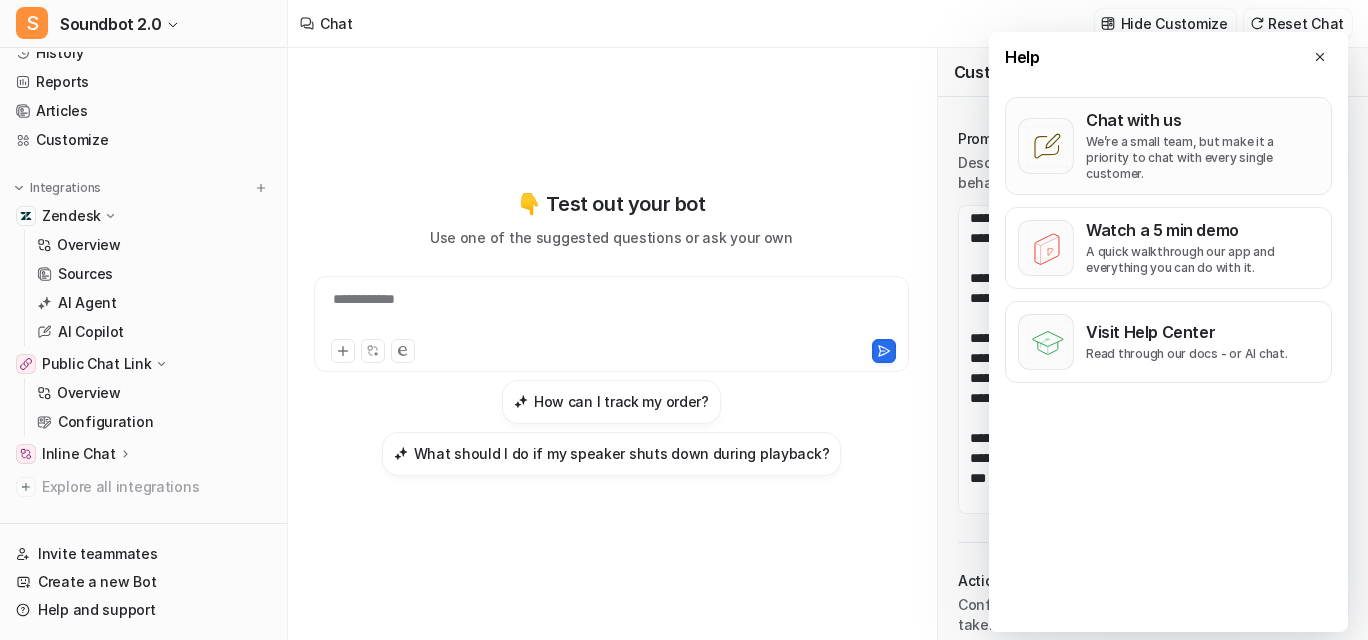 click on "Chat with us" at bounding box center (1202, 120) 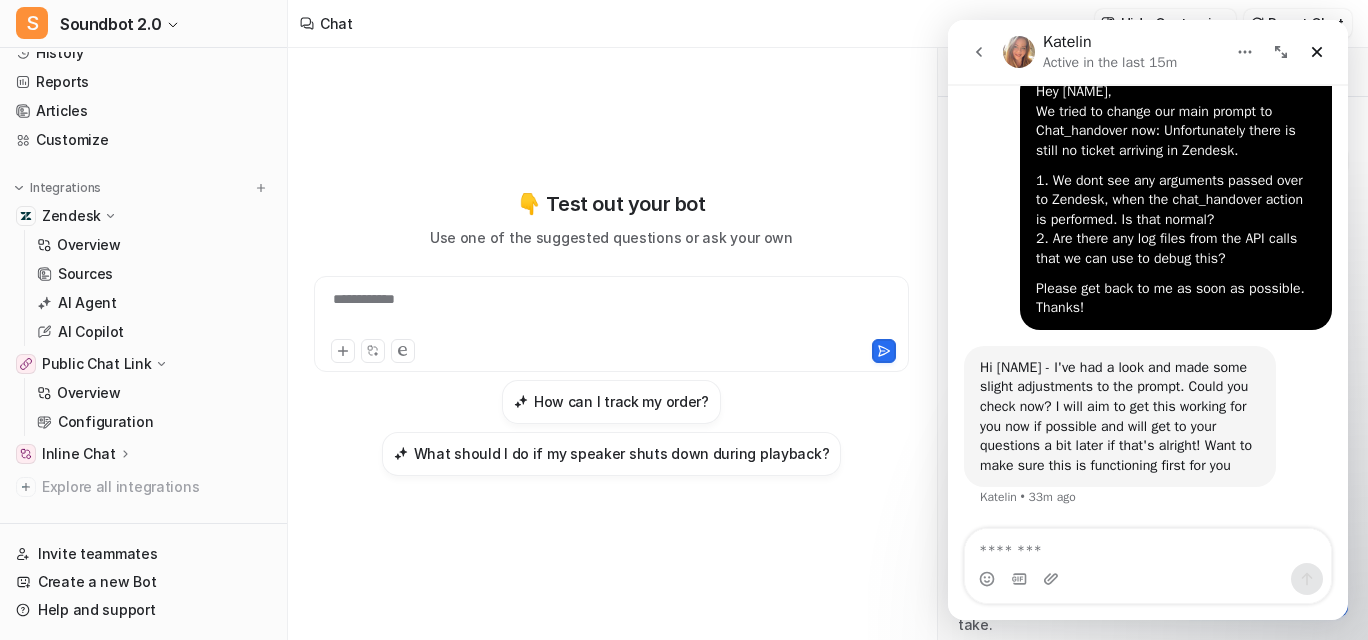 scroll, scrollTop: 7257, scrollLeft: 0, axis: vertical 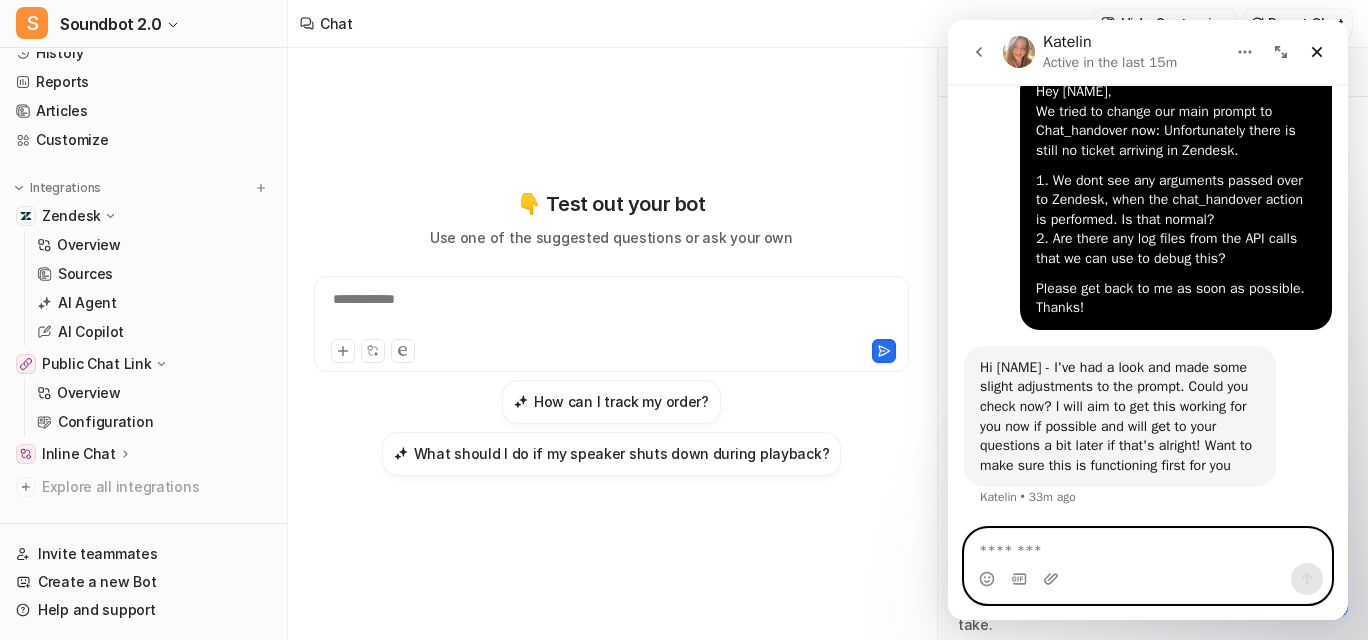 click at bounding box center [1148, 546] 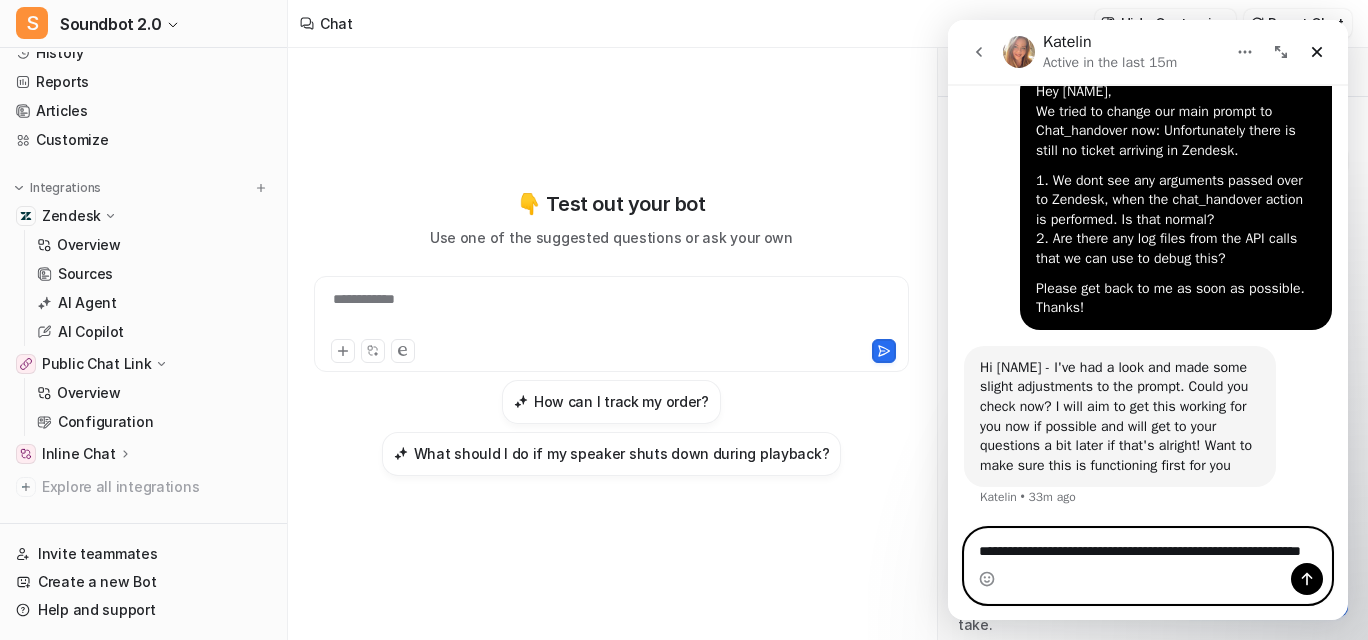 scroll, scrollTop: 7277, scrollLeft: 0, axis: vertical 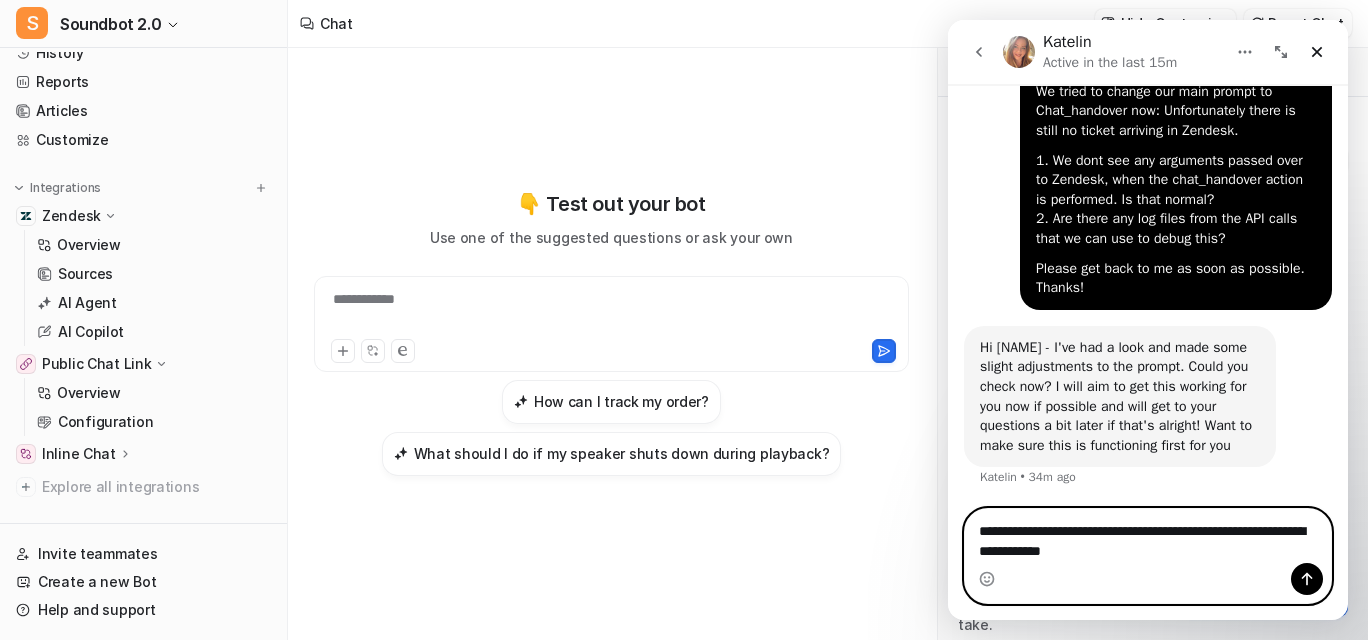 click on "**********" at bounding box center (1148, 536) 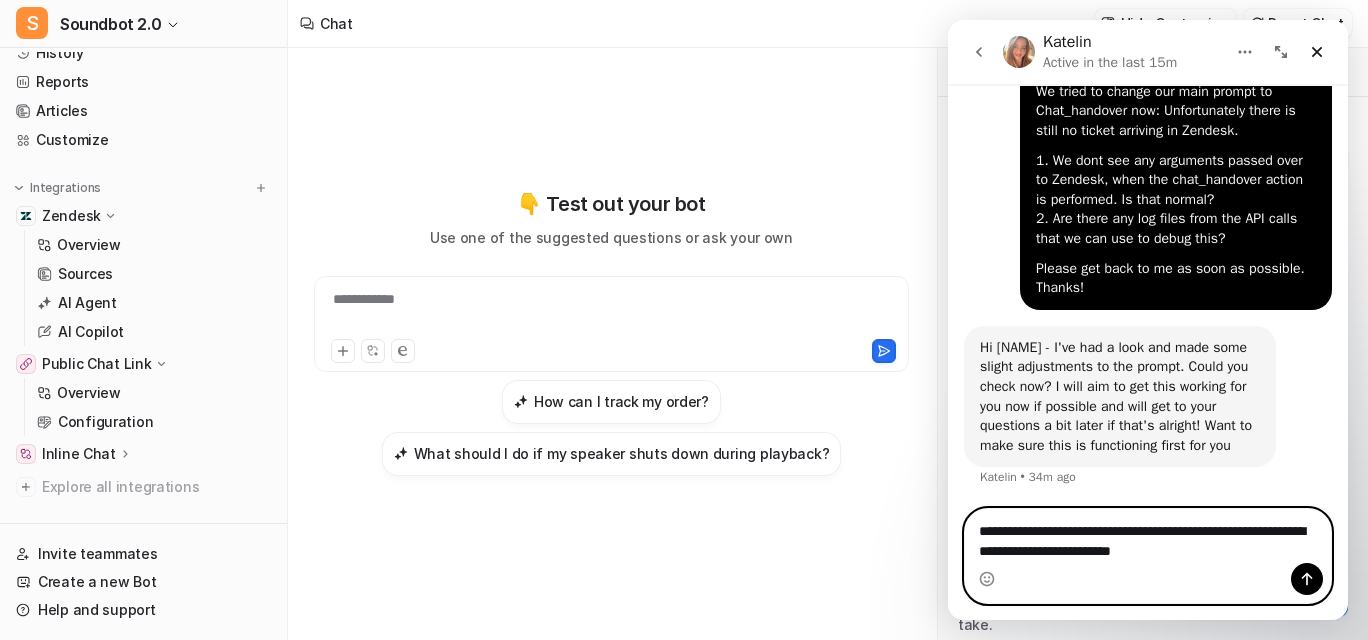 click on "**********" at bounding box center [1148, 536] 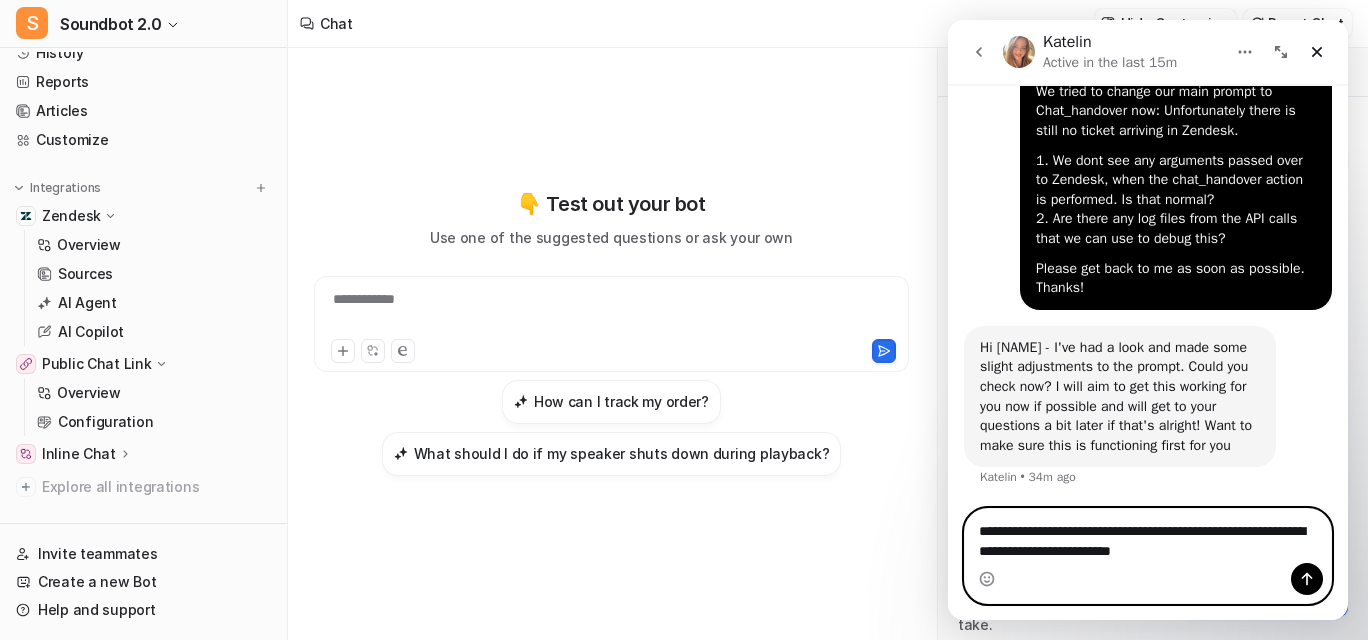 scroll, scrollTop: 7297, scrollLeft: 0, axis: vertical 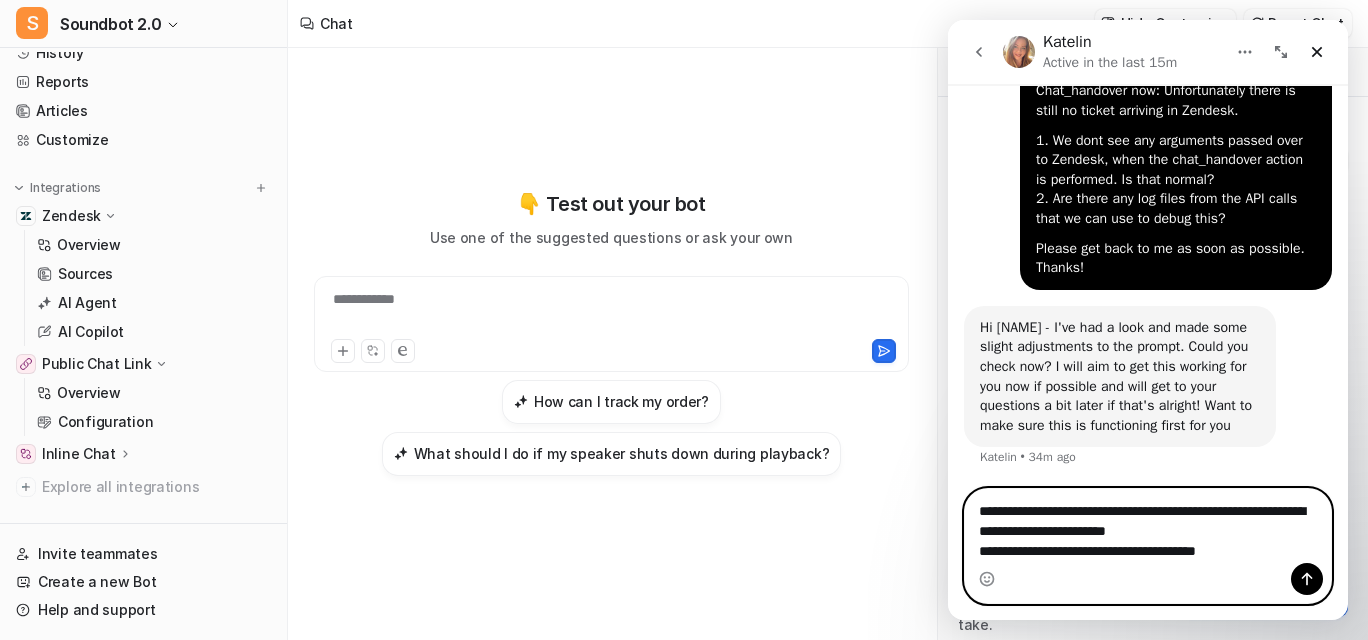 click on "**********" at bounding box center [1148, 526] 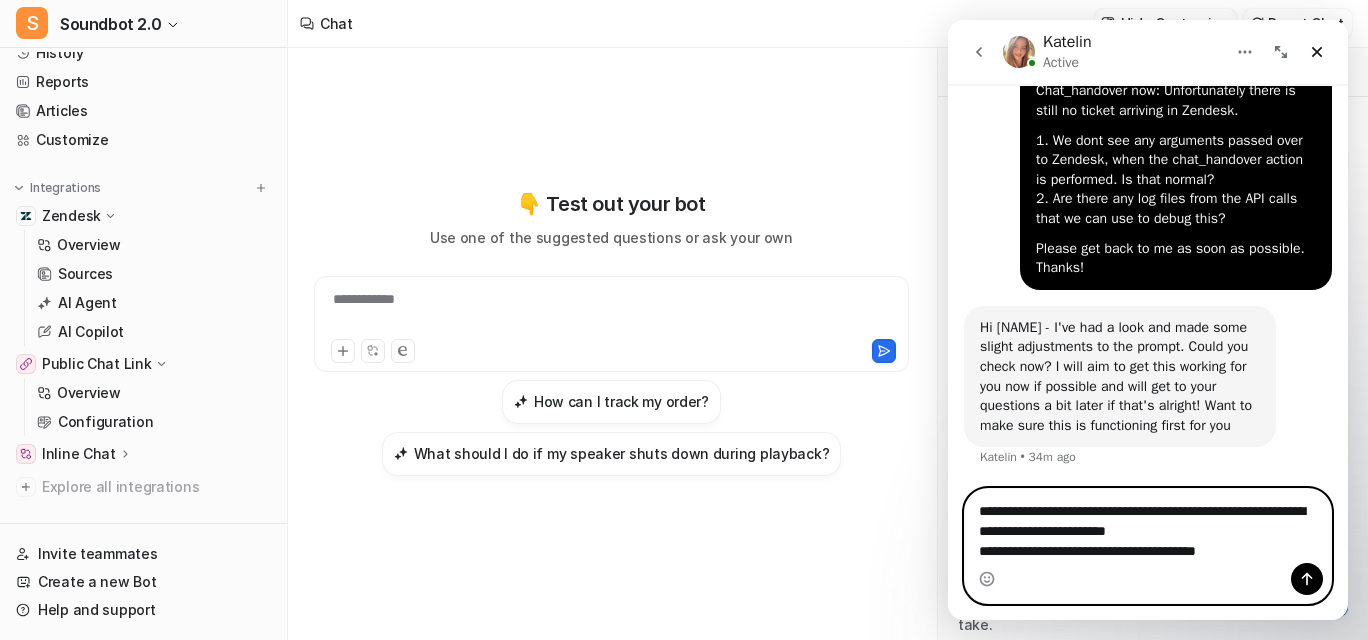 click on "**********" at bounding box center (1148, 526) 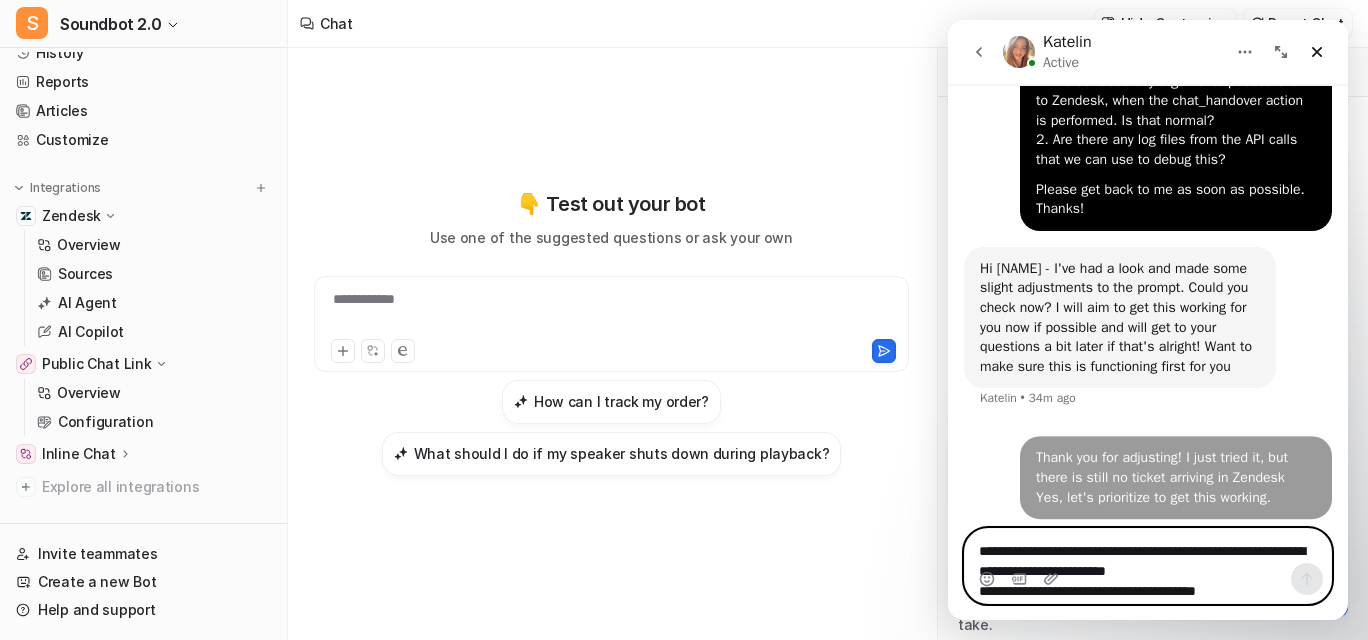 type 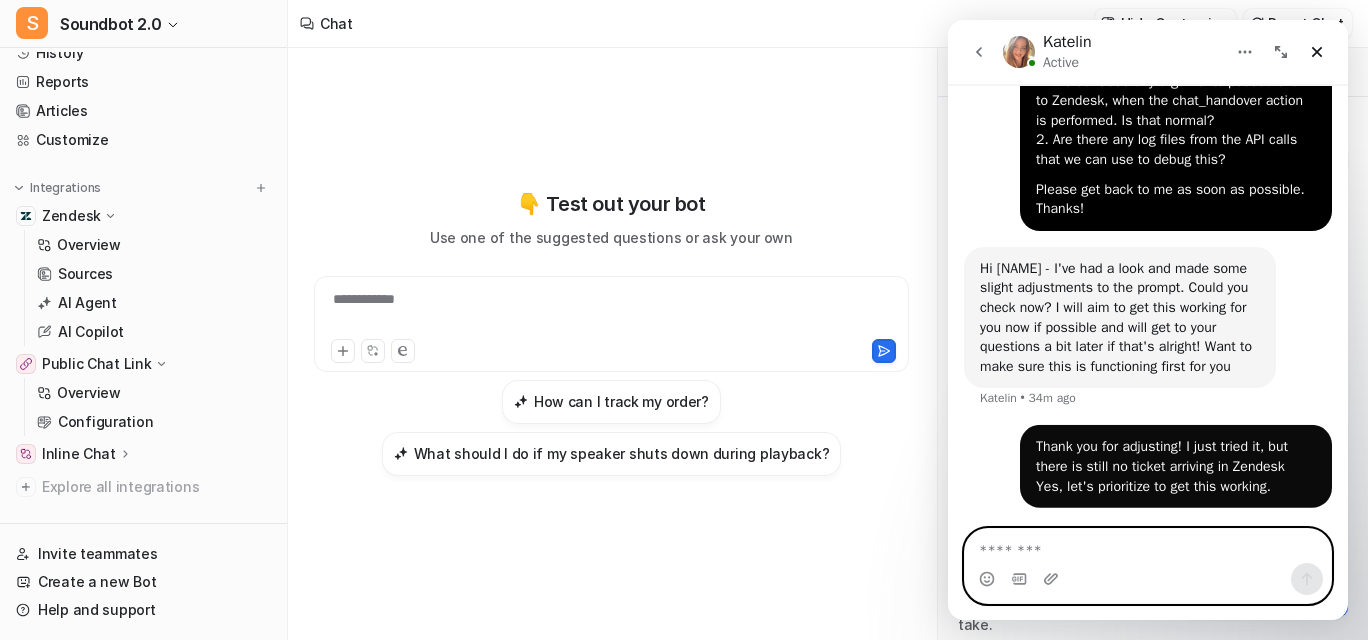 scroll, scrollTop: 7356, scrollLeft: 0, axis: vertical 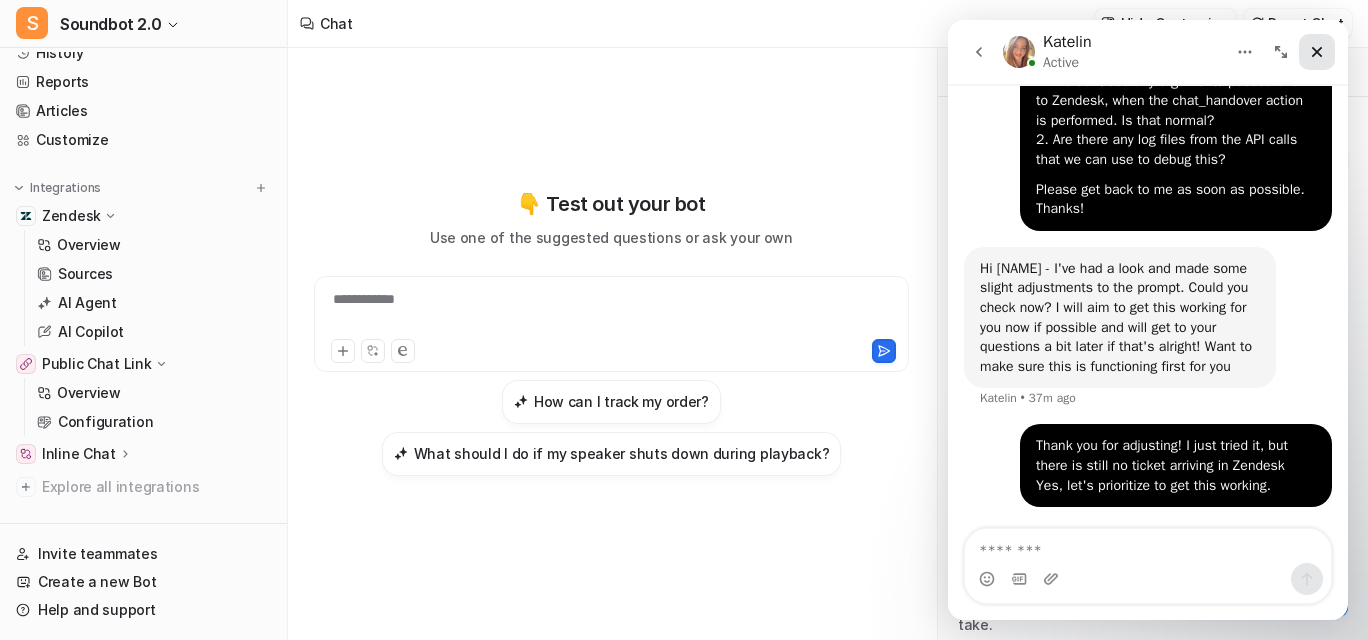 click 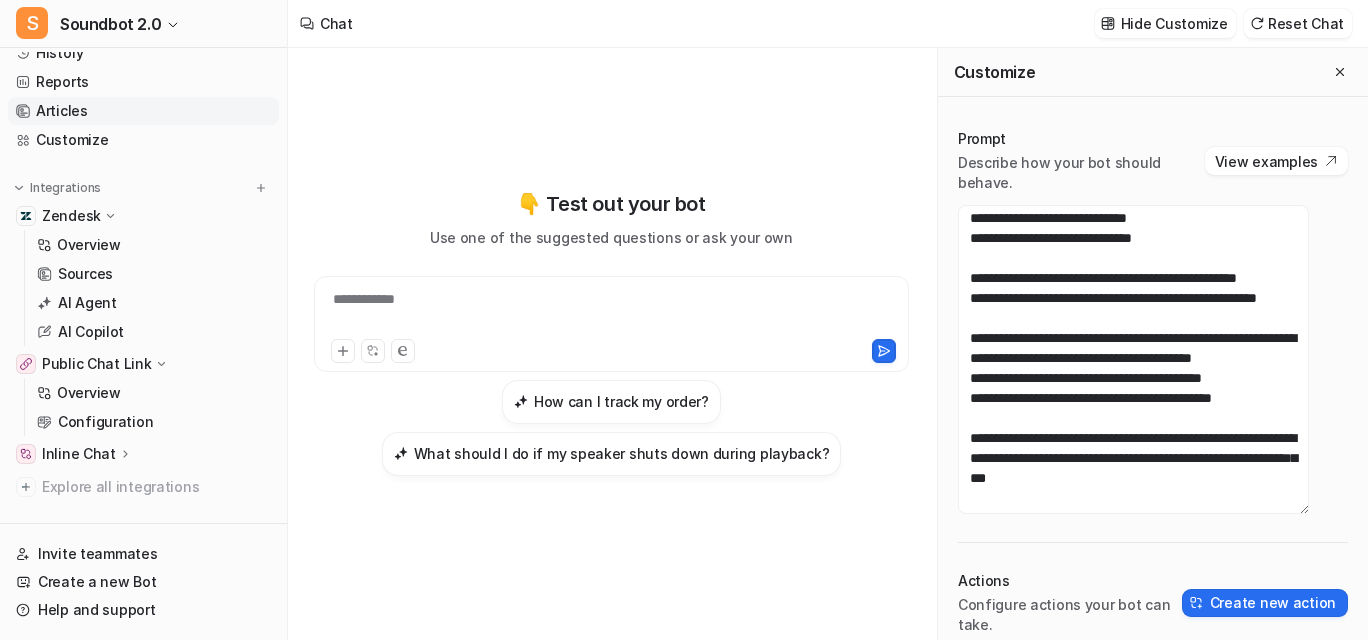 click on "Articles" at bounding box center [143, 111] 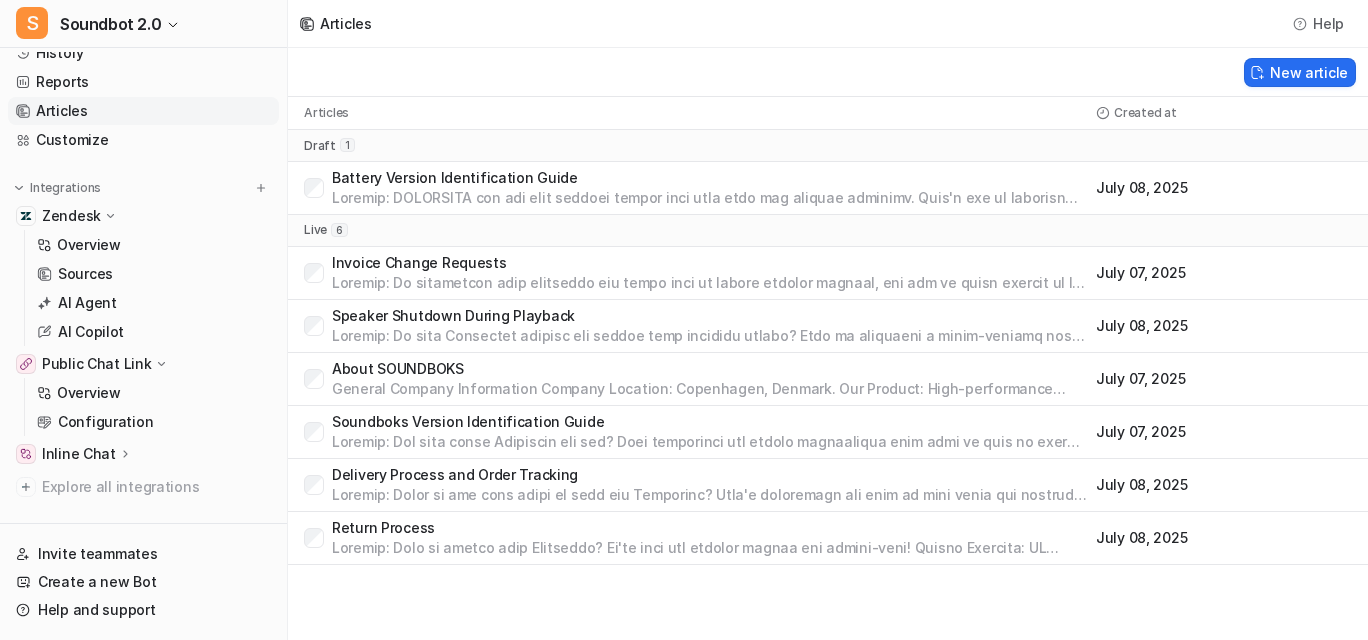 scroll, scrollTop: 52, scrollLeft: 0, axis: vertical 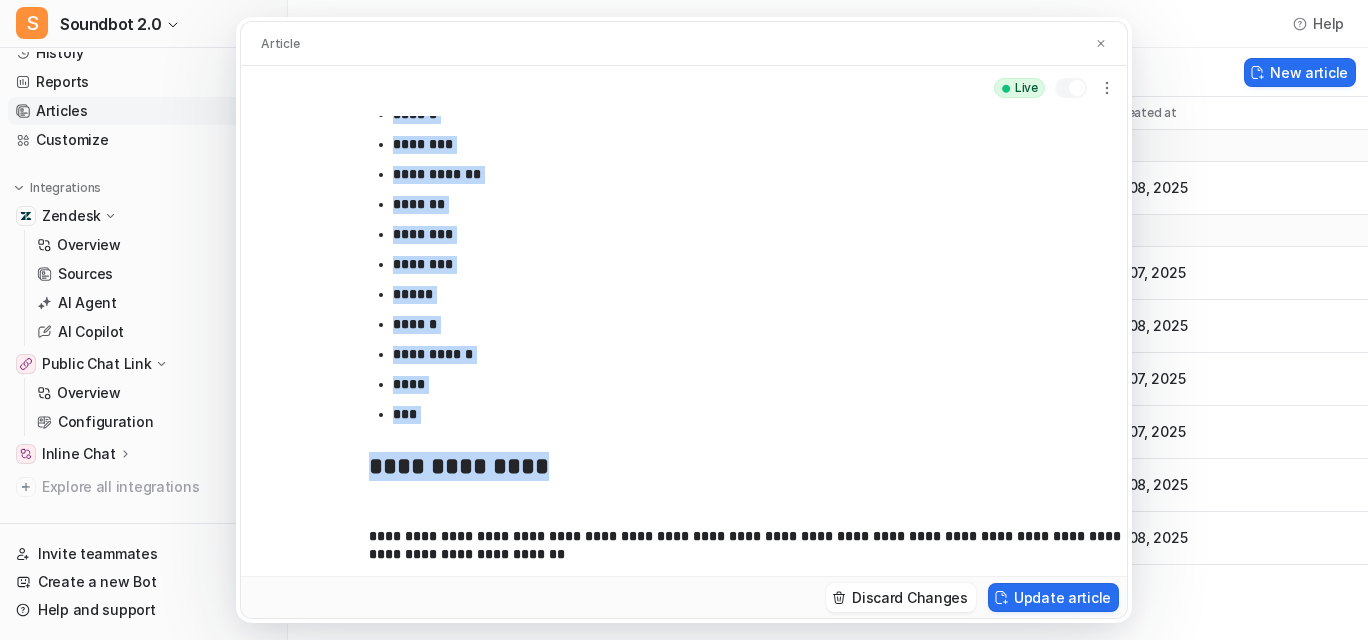 drag, startPoint x: 290, startPoint y: 456, endPoint x: 645, endPoint y: 404, distance: 358.78824 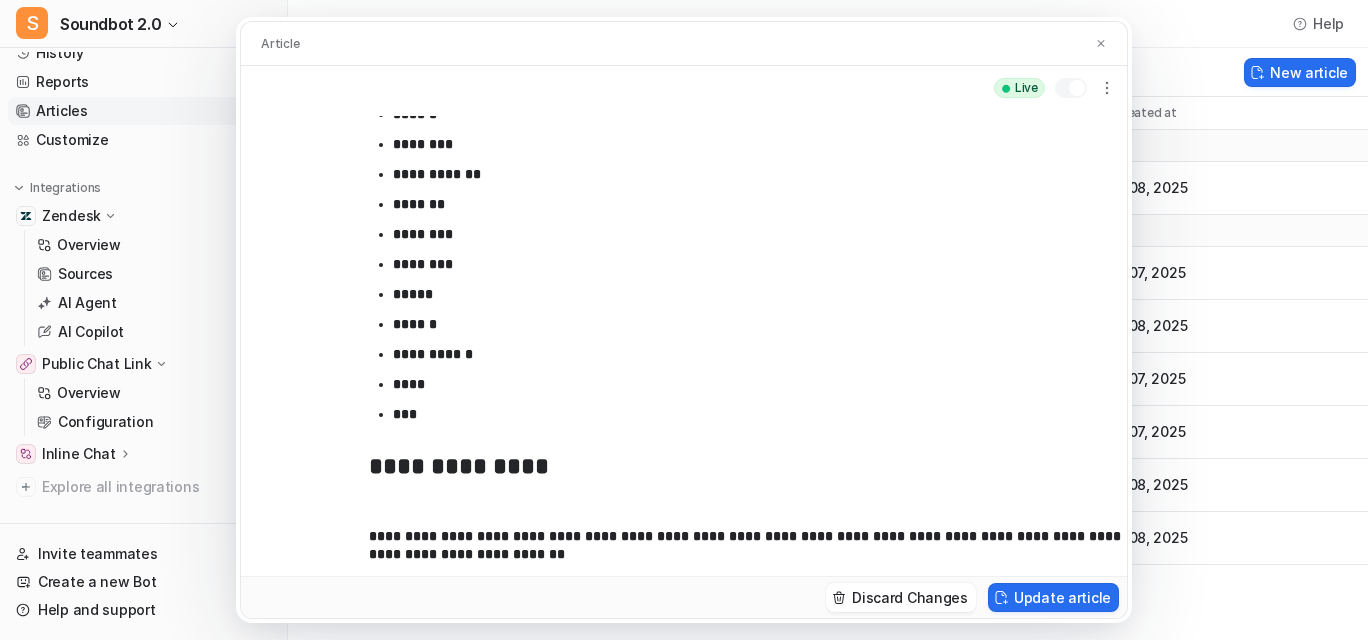 click on "***" at bounding box center (772, 417) 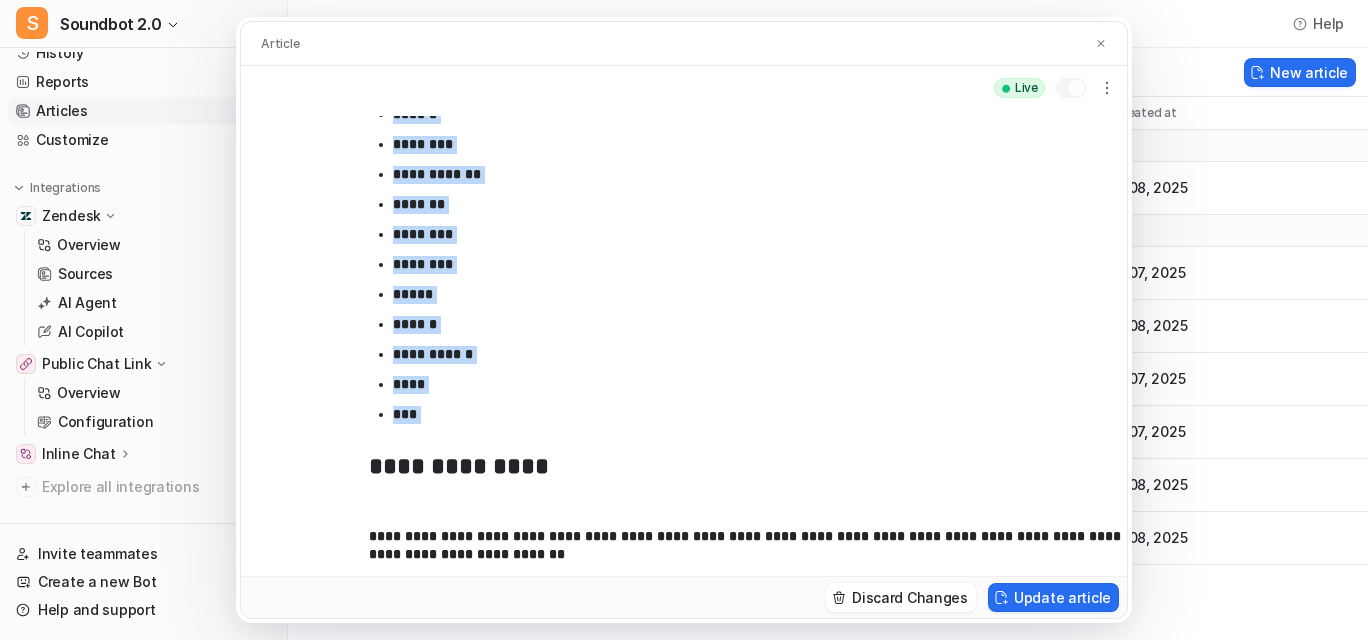 scroll, scrollTop: 185, scrollLeft: 0, axis: vertical 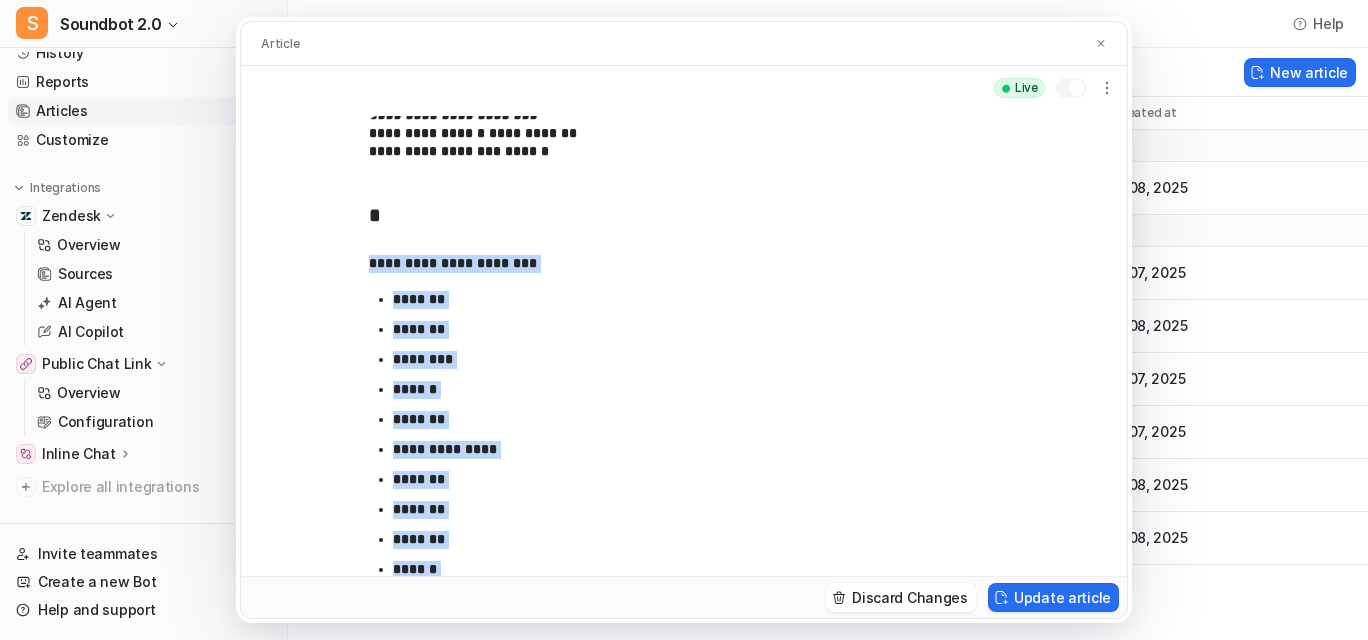 drag, startPoint x: 628, startPoint y: 351, endPoint x: 286, endPoint y: 305, distance: 345.0797 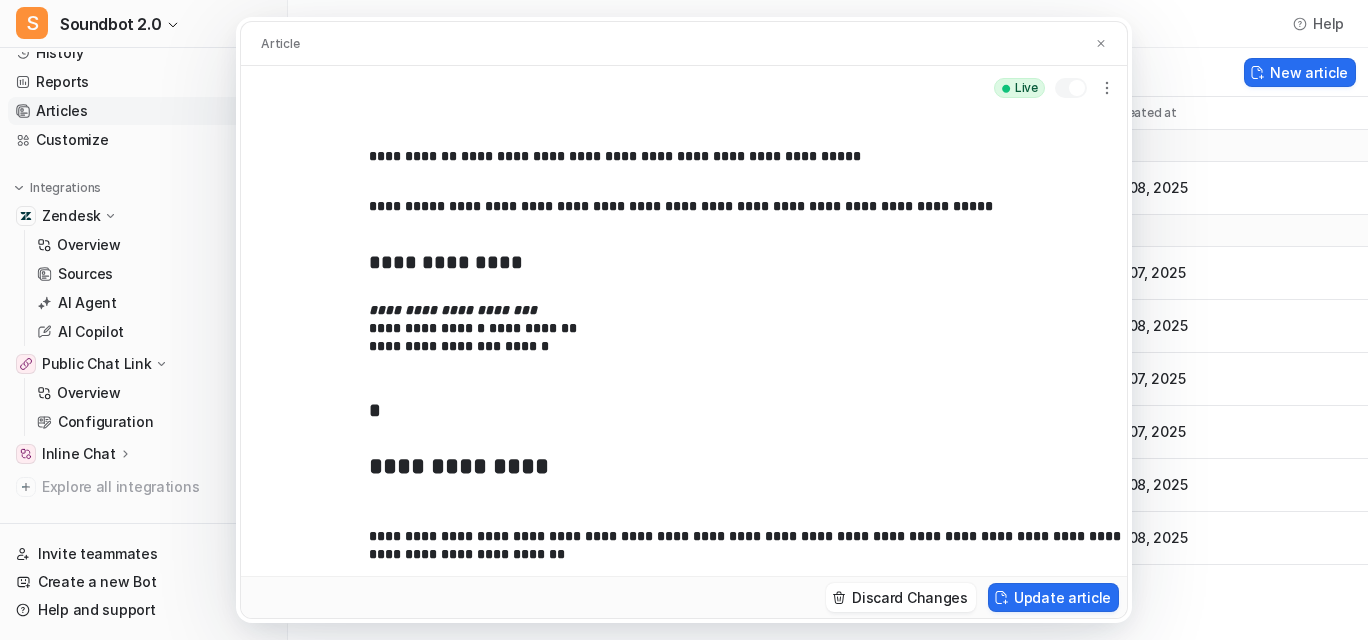 scroll, scrollTop: 75, scrollLeft: 0, axis: vertical 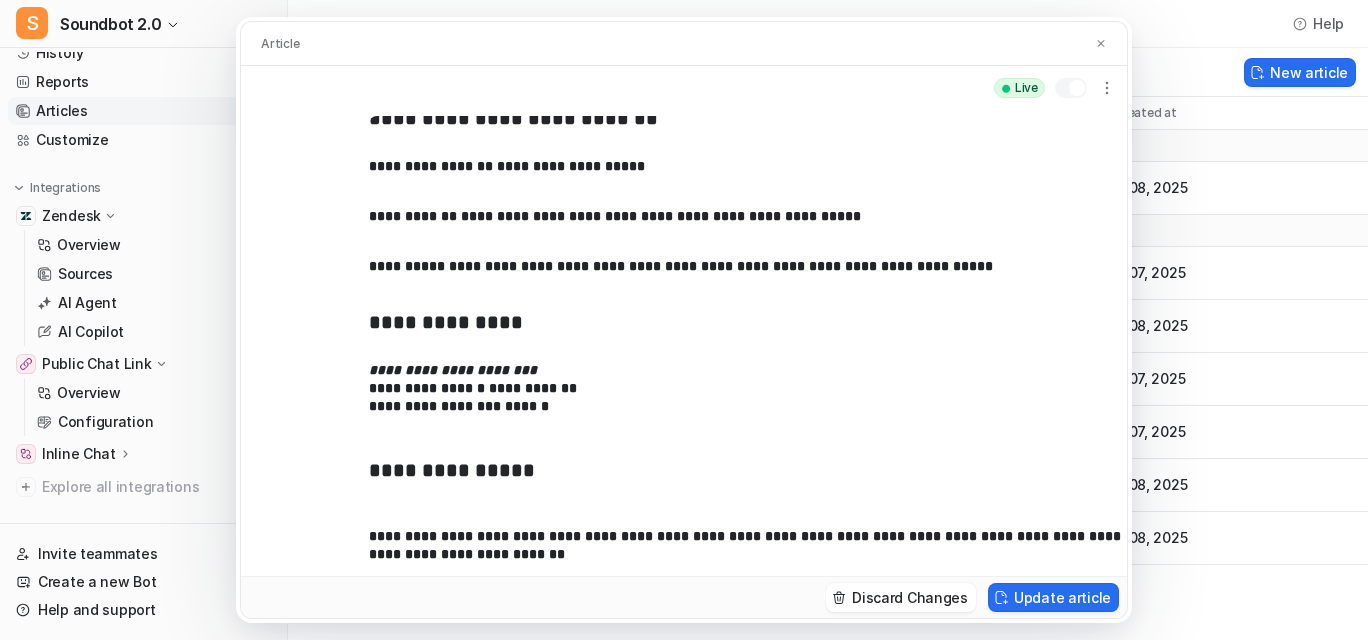 type 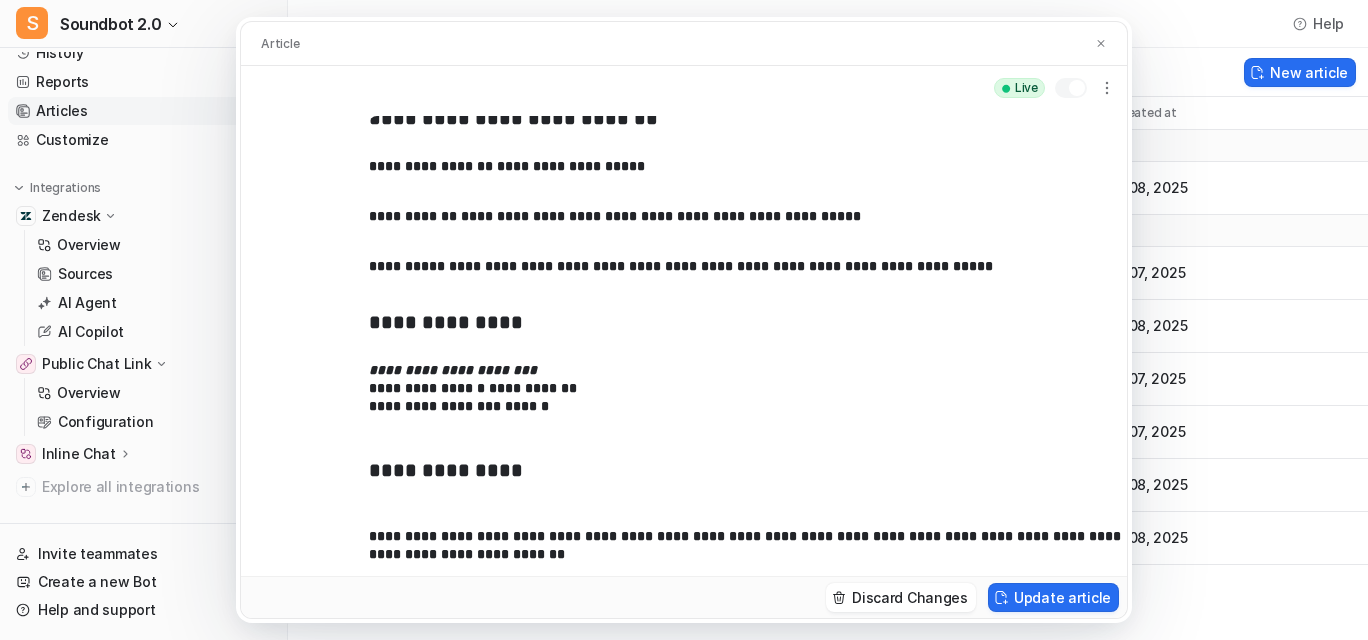 scroll, scrollTop: 229, scrollLeft: 0, axis: vertical 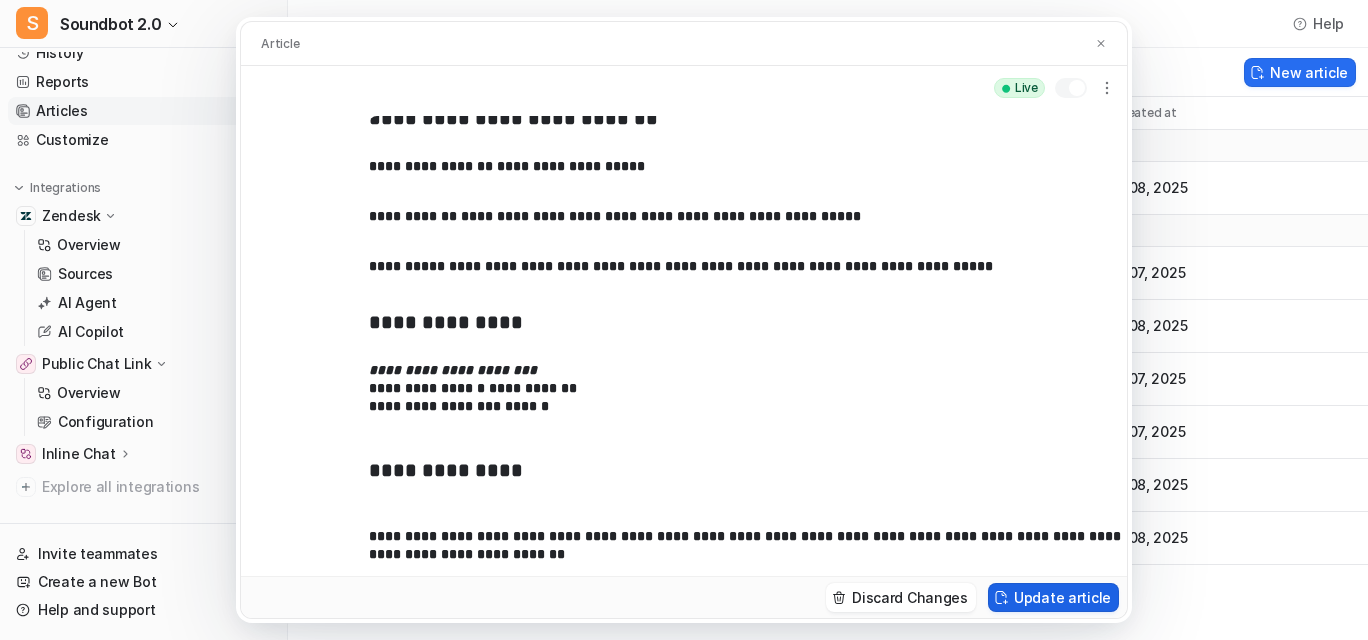 click on "Update article" at bounding box center [1053, 597] 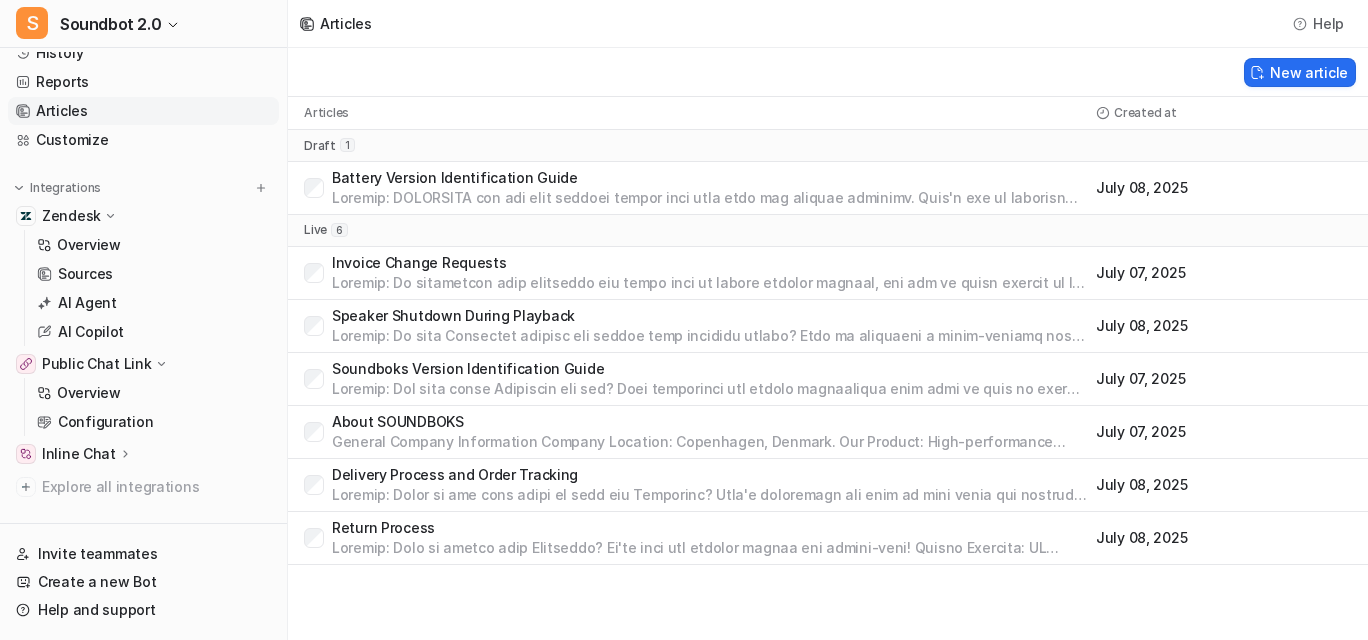 click on "Delivery Process and Order Tracking" at bounding box center [710, 475] 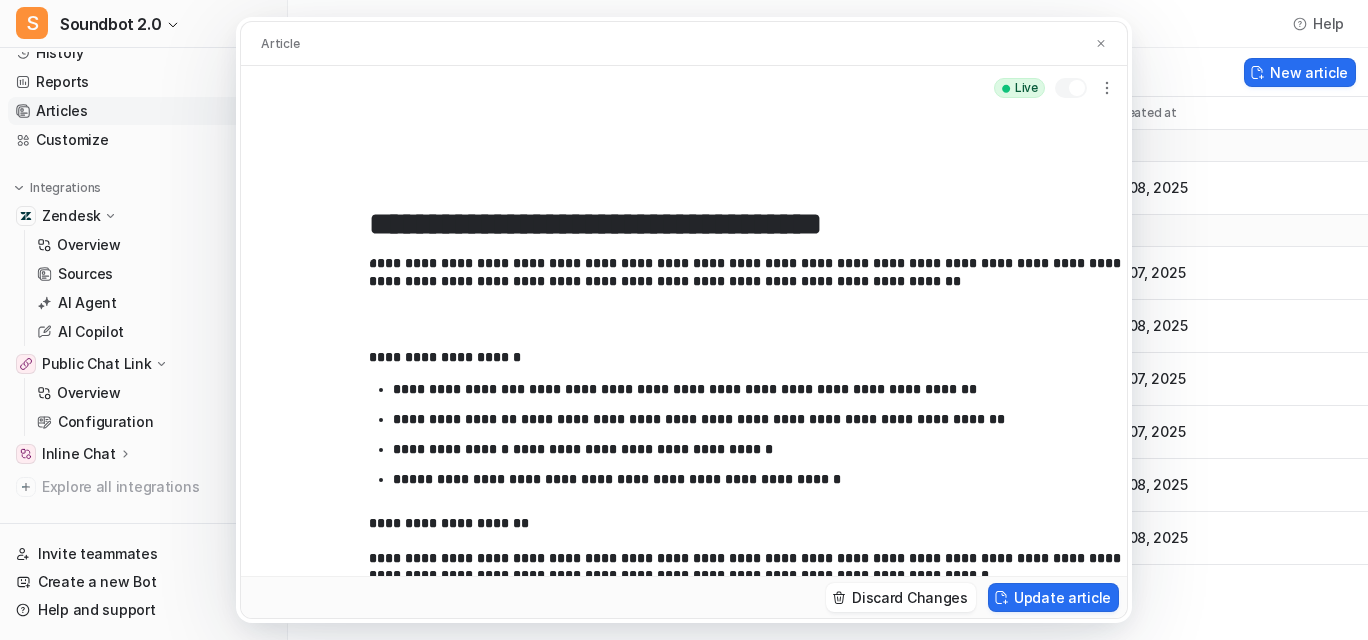 scroll, scrollTop: 1249, scrollLeft: 0, axis: vertical 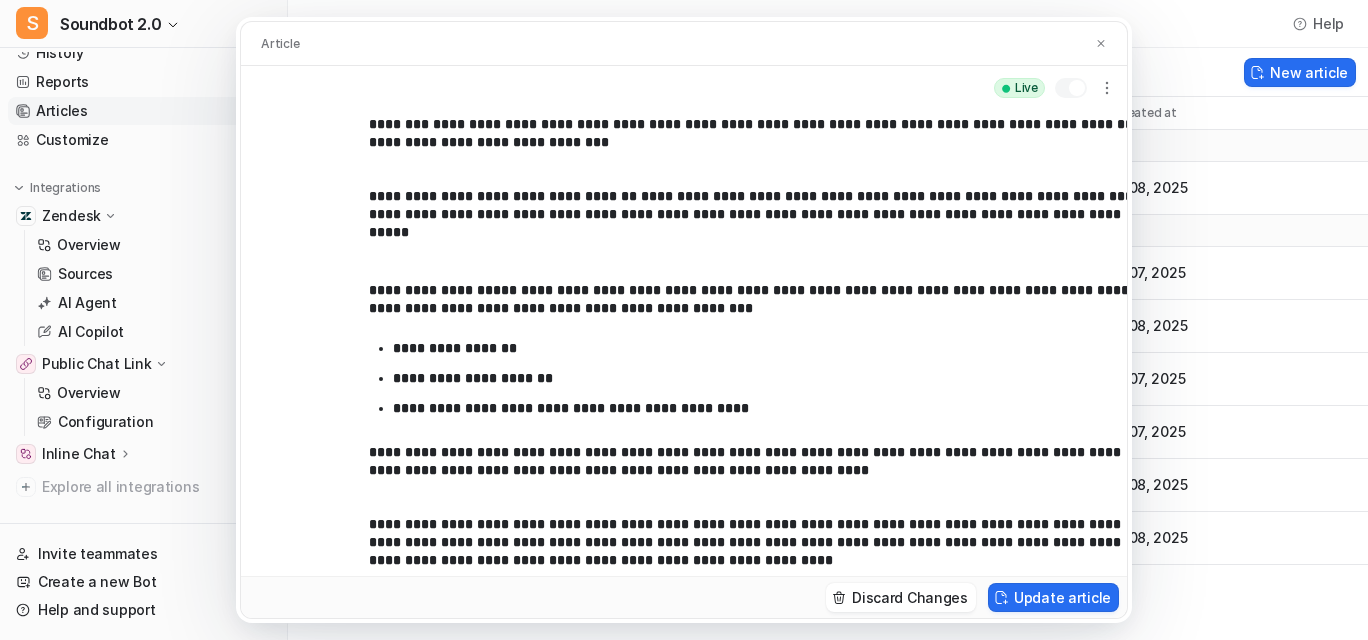 click on "**********" at bounding box center [684, 320] 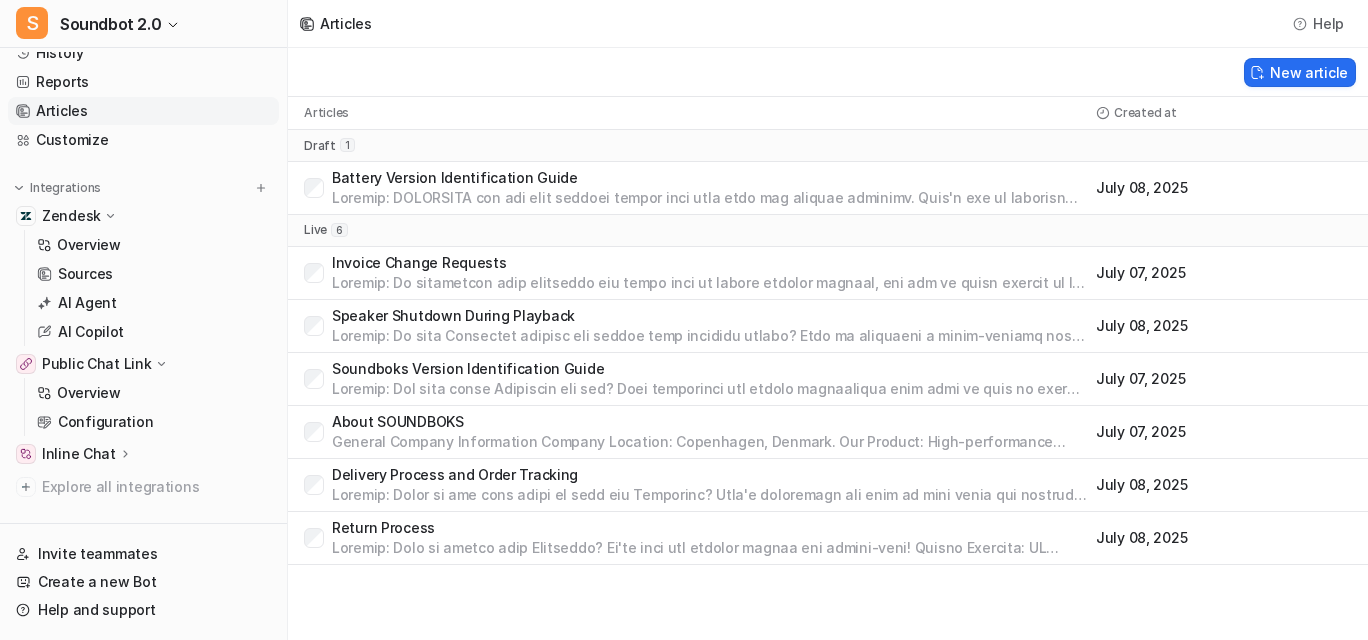 click on "Articles" at bounding box center (143, 111) 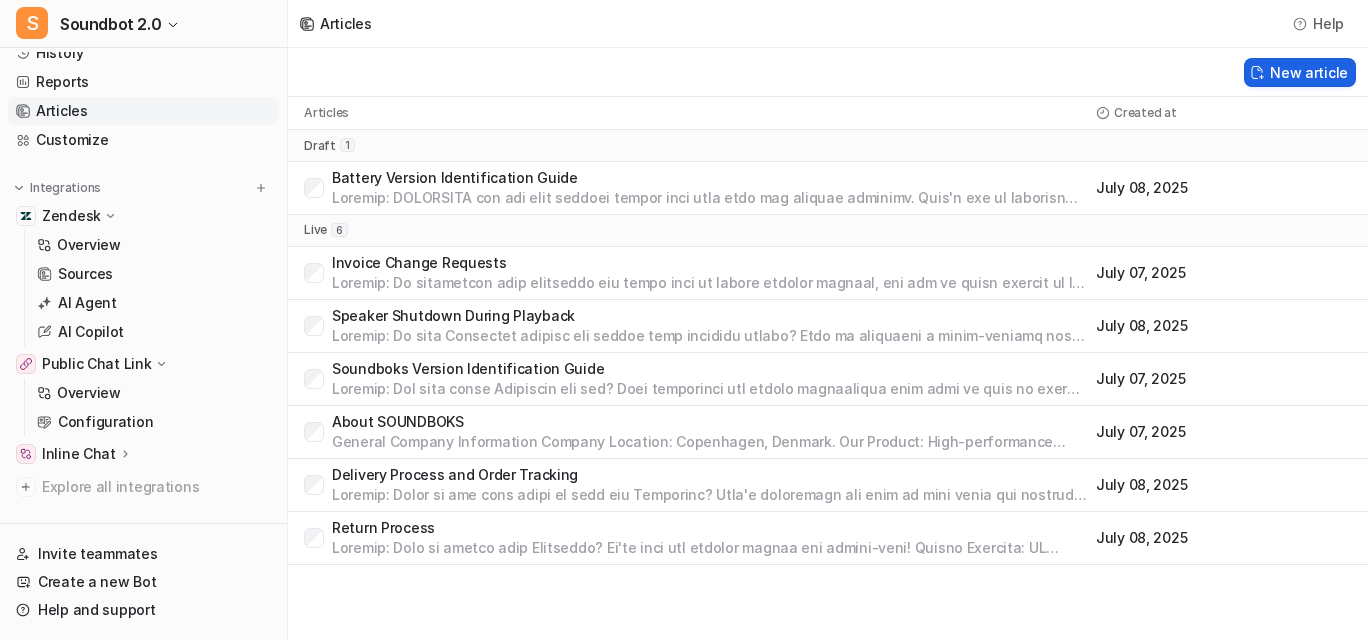 click on "New article" at bounding box center [1300, 72] 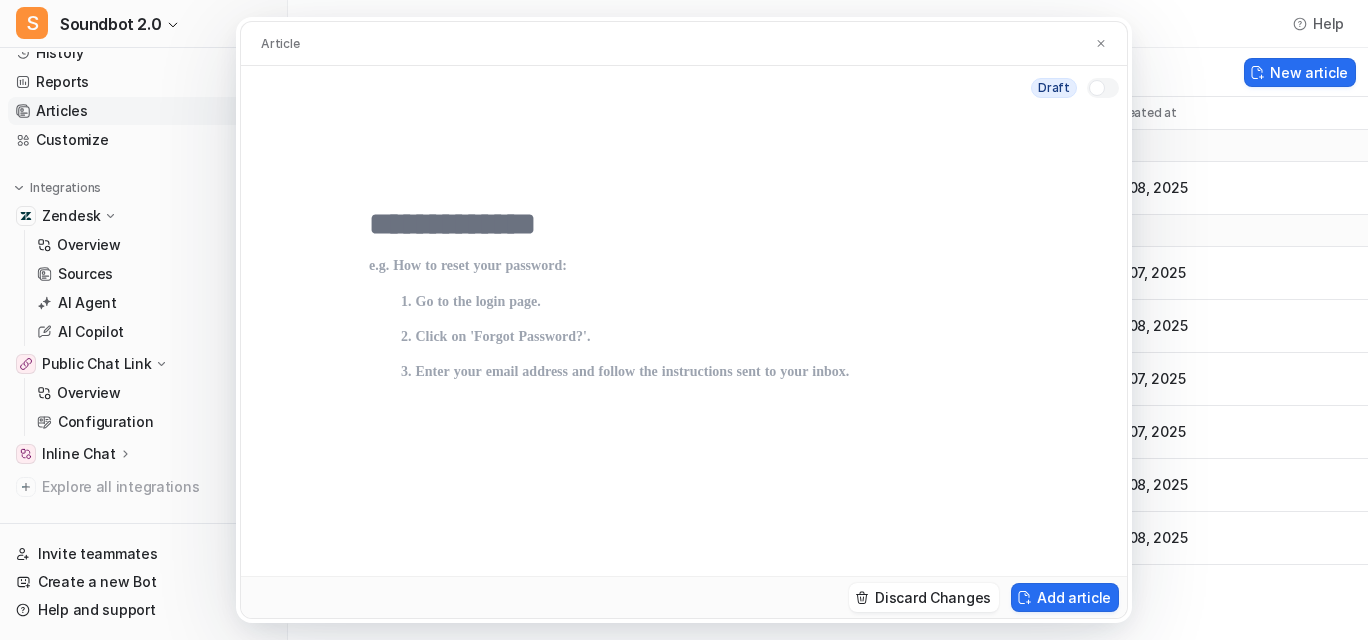 click at bounding box center [684, 224] 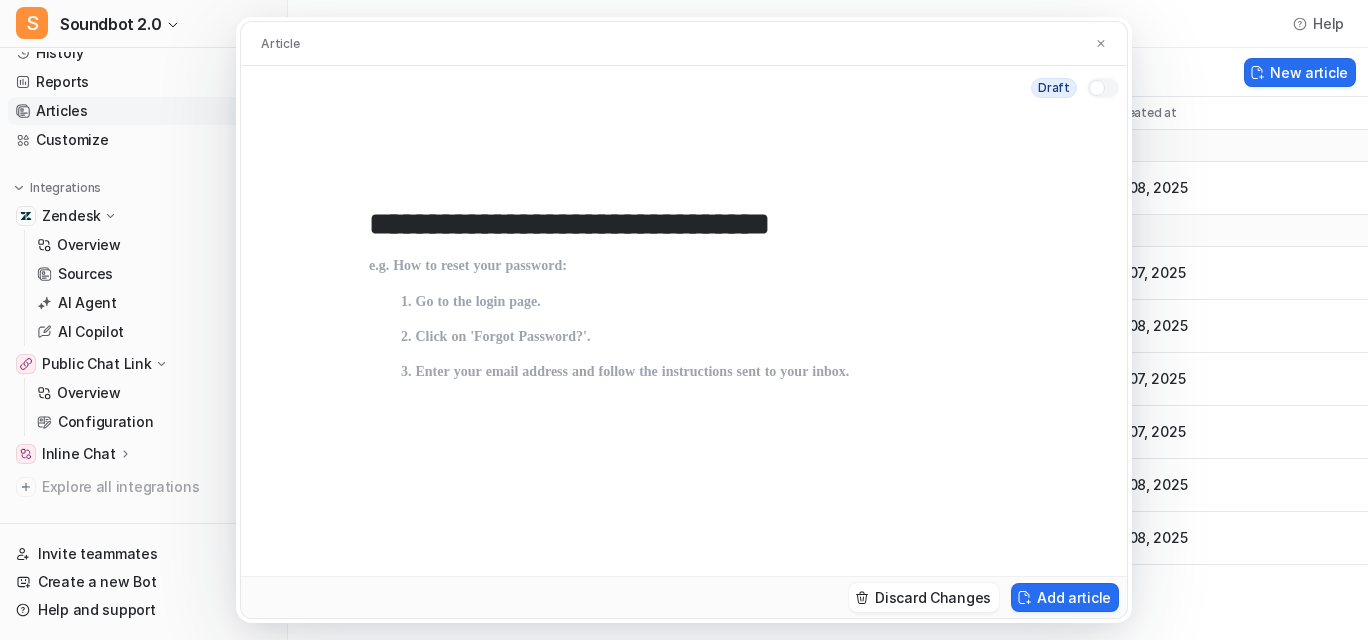 type on "**********" 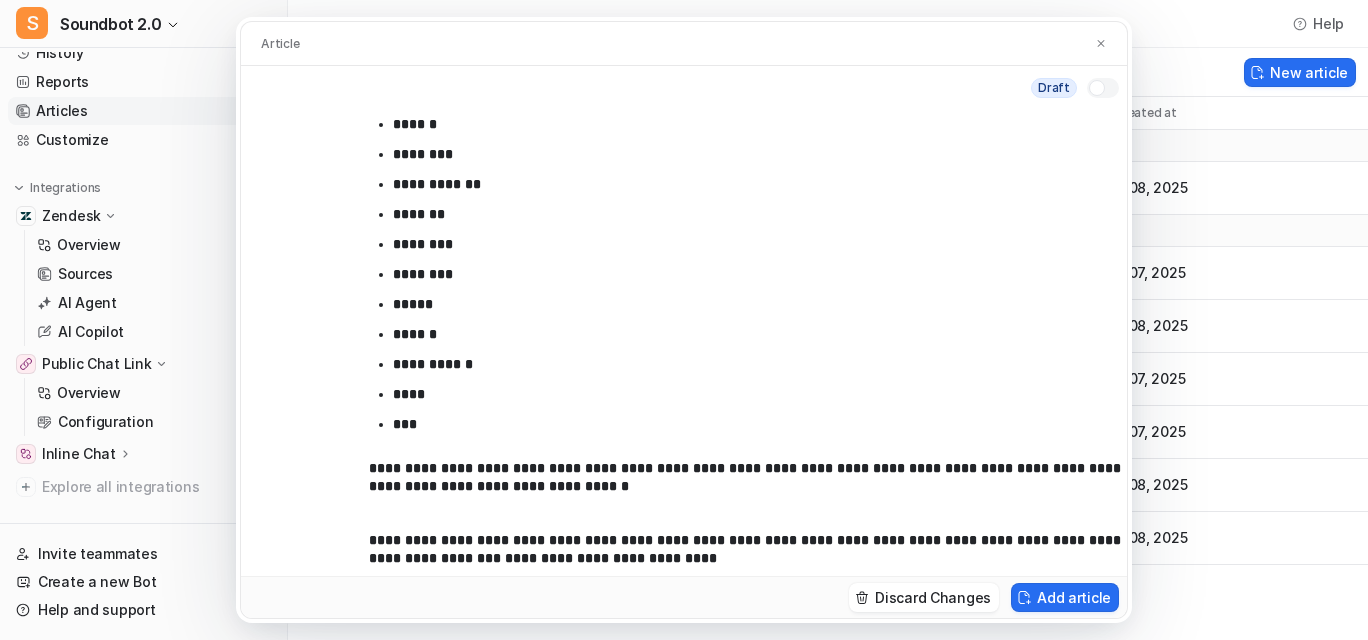 scroll, scrollTop: 229, scrollLeft: 0, axis: vertical 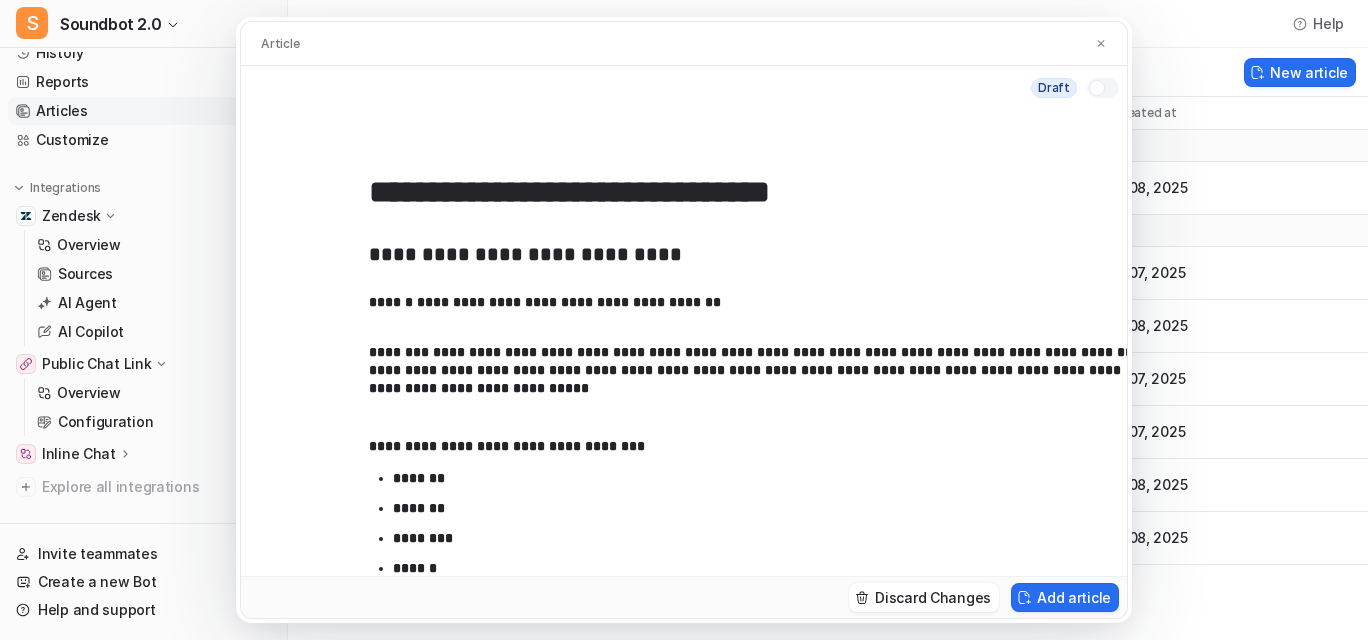 click on "**********" at bounding box center [763, 257] 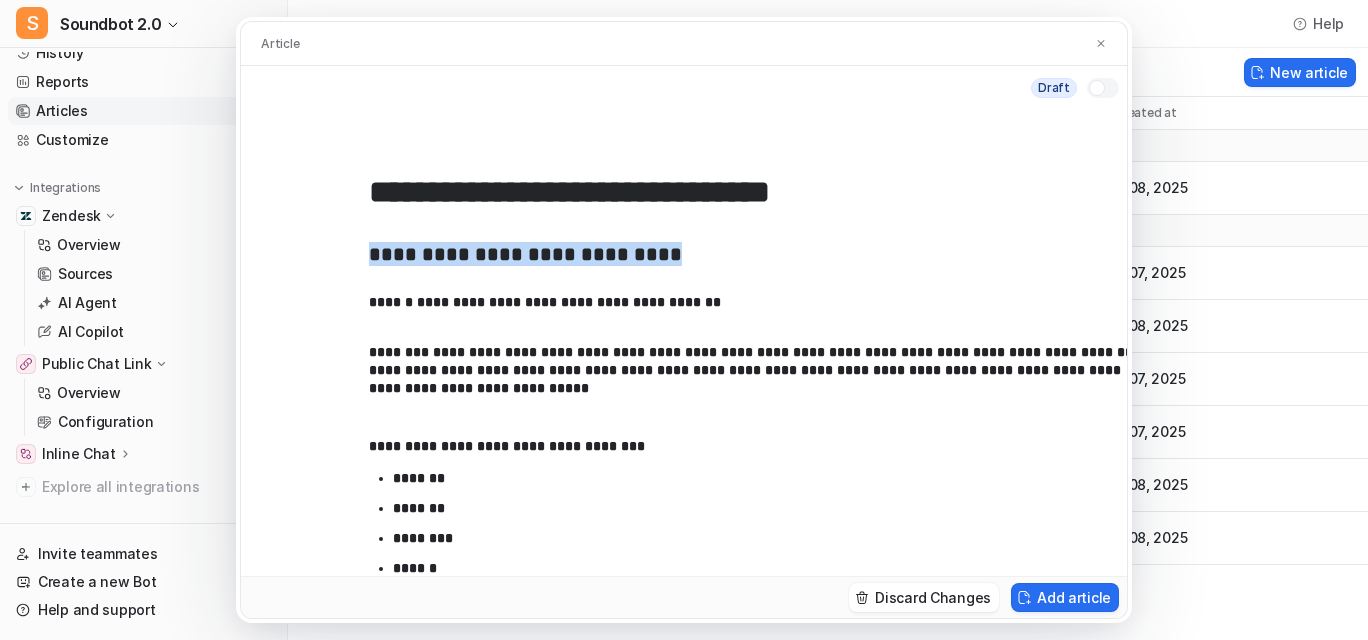 drag, startPoint x: 628, startPoint y: 325, endPoint x: 290, endPoint y: 321, distance: 338.02368 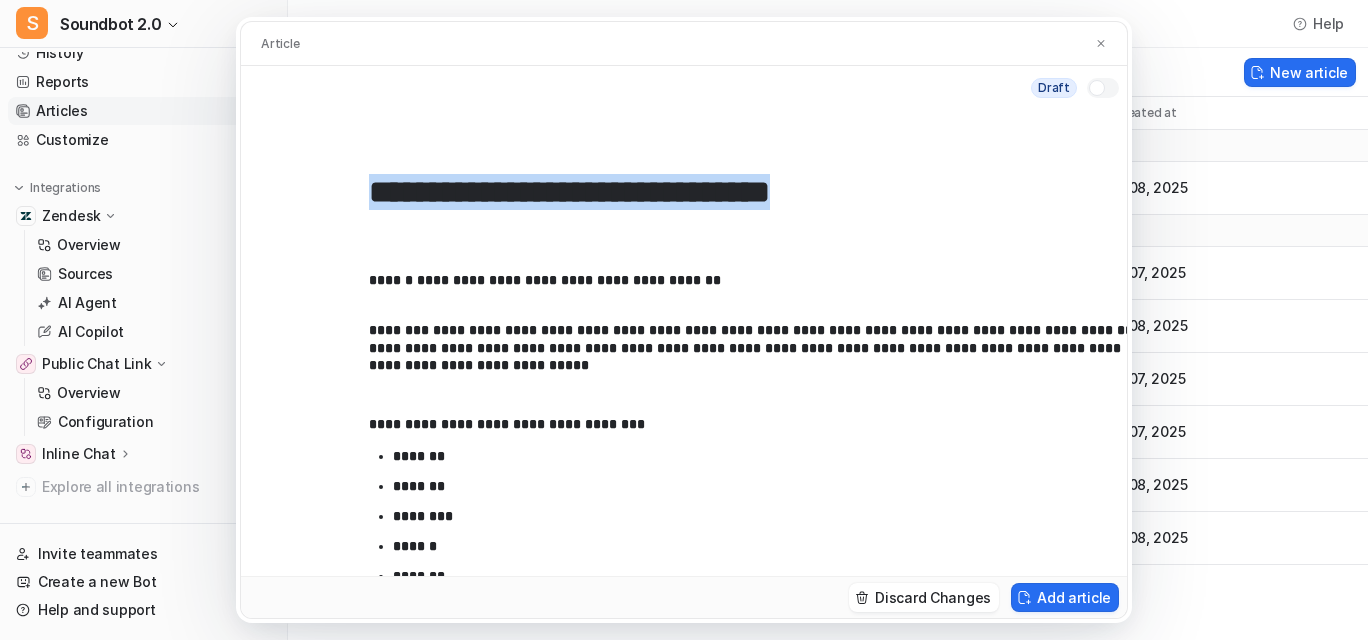drag, startPoint x: 286, startPoint y: 359, endPoint x: 743, endPoint y: 365, distance: 457.0394 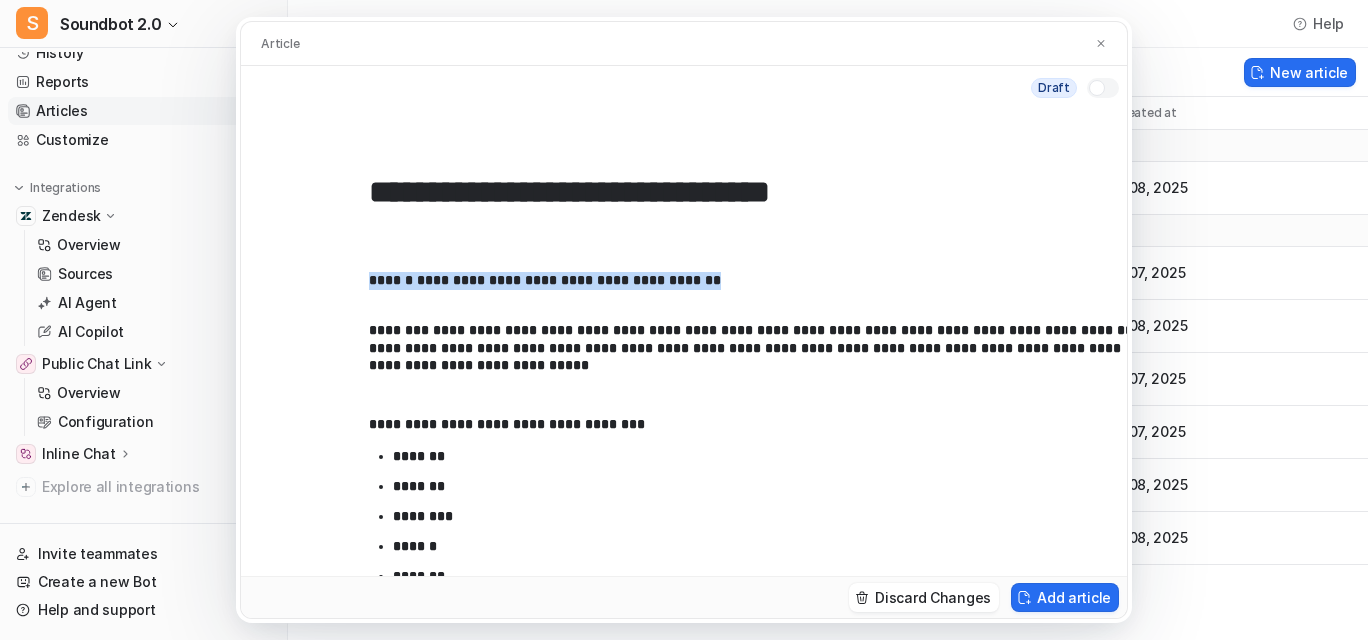 drag, startPoint x: 755, startPoint y: 348, endPoint x: 261, endPoint y: 361, distance: 494.17102 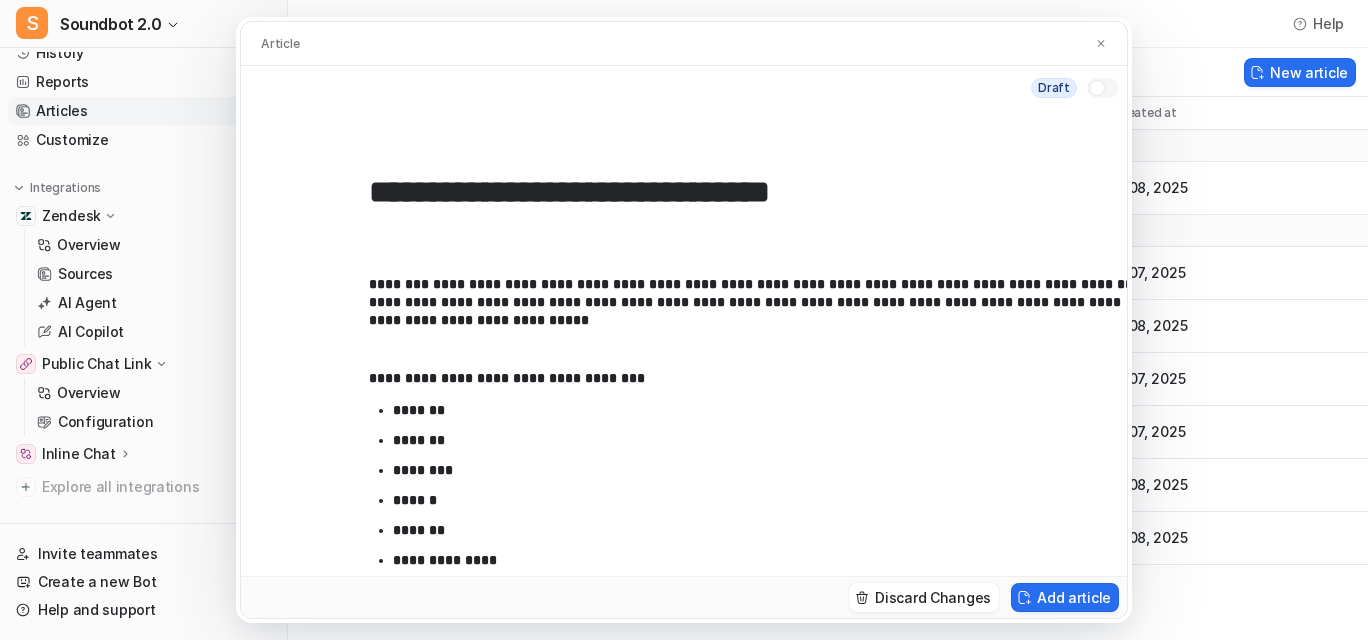 click on "**********" at bounding box center (763, 456) 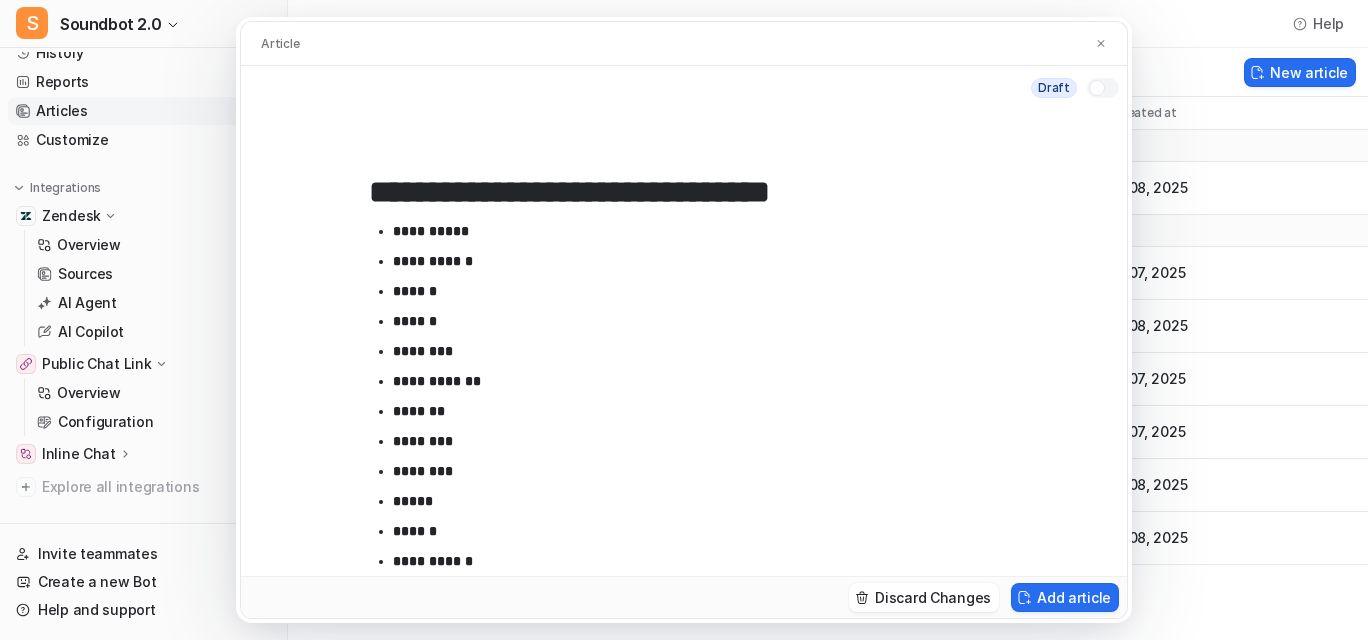 scroll, scrollTop: 781, scrollLeft: 0, axis: vertical 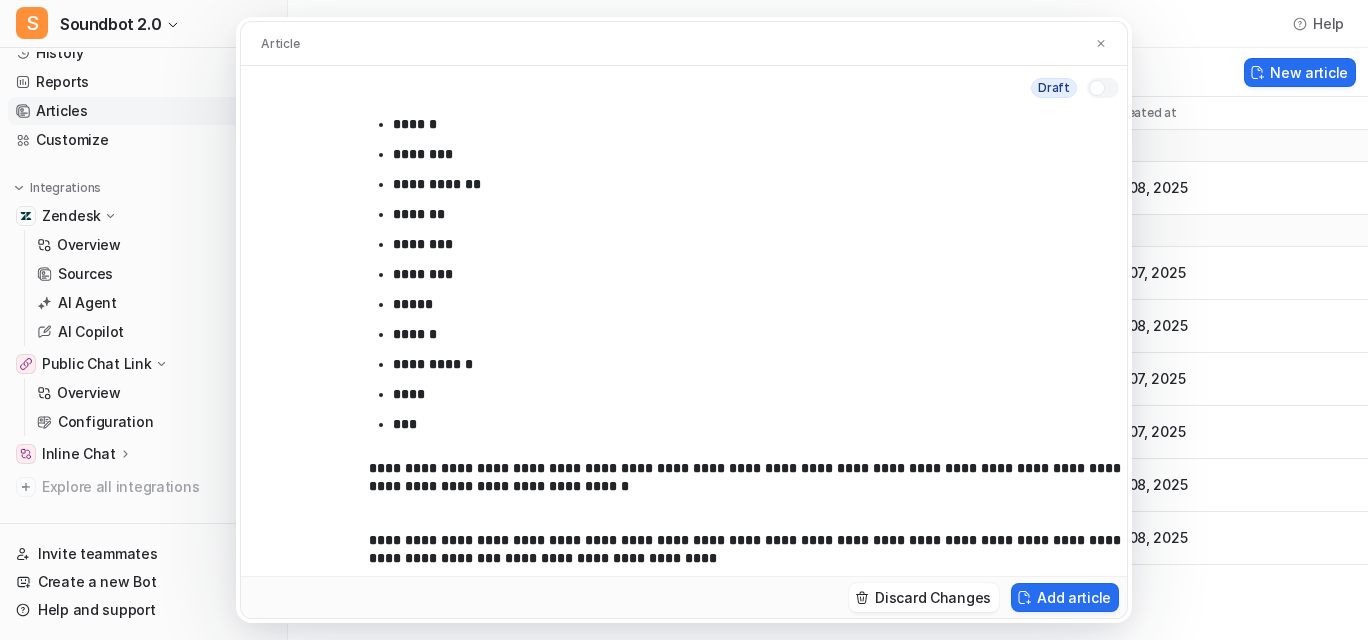 click on "*********" at bounding box center [539, 558] 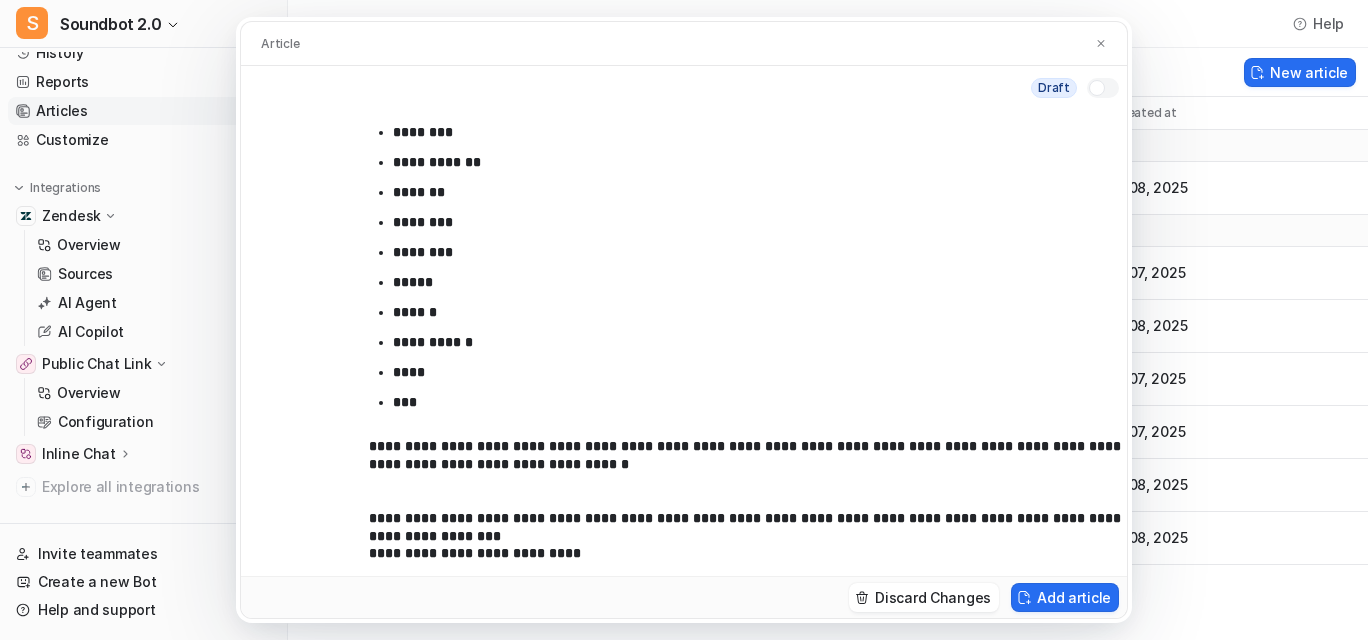 scroll, scrollTop: 803, scrollLeft: 0, axis: vertical 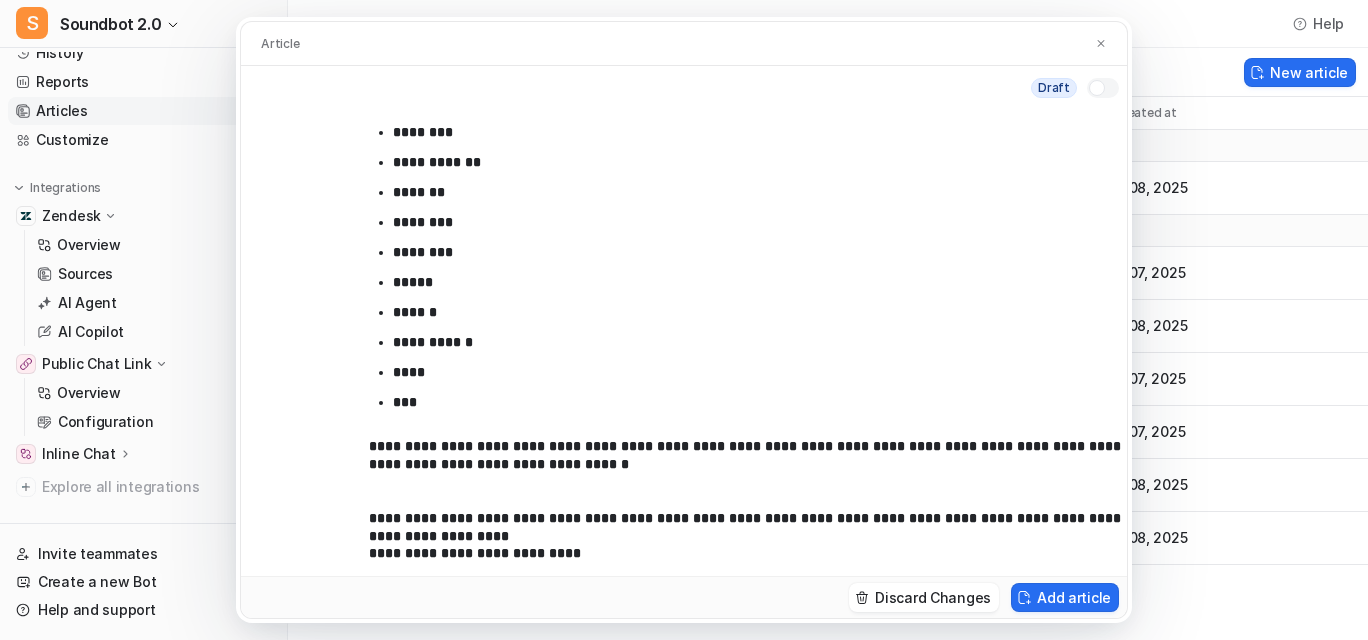 click on "**********" at bounding box center (763, 543) 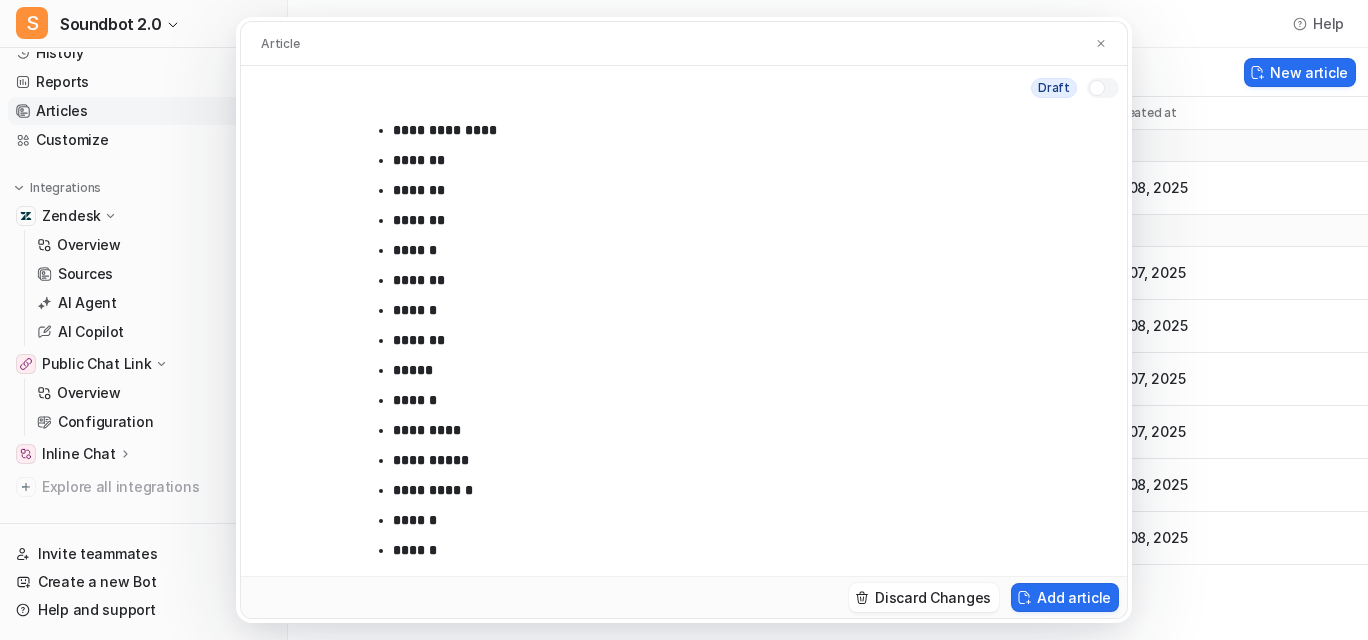 scroll, scrollTop: 0, scrollLeft: 0, axis: both 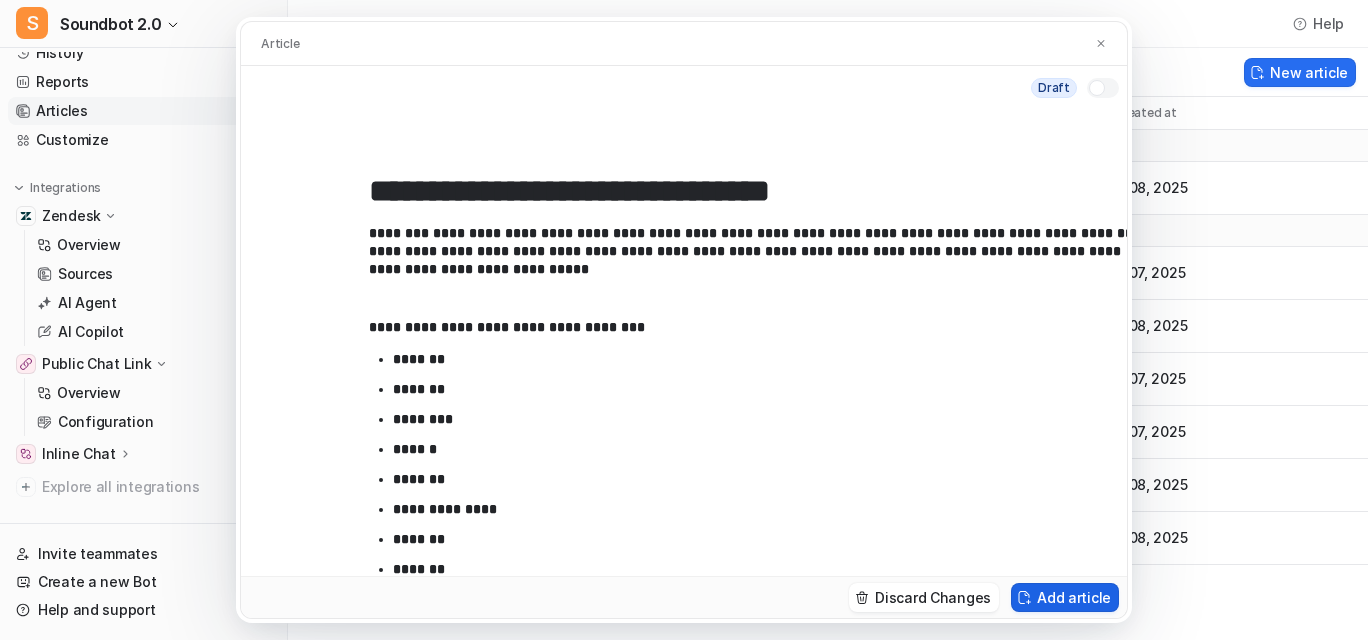 click on "Add article" at bounding box center [1065, 597] 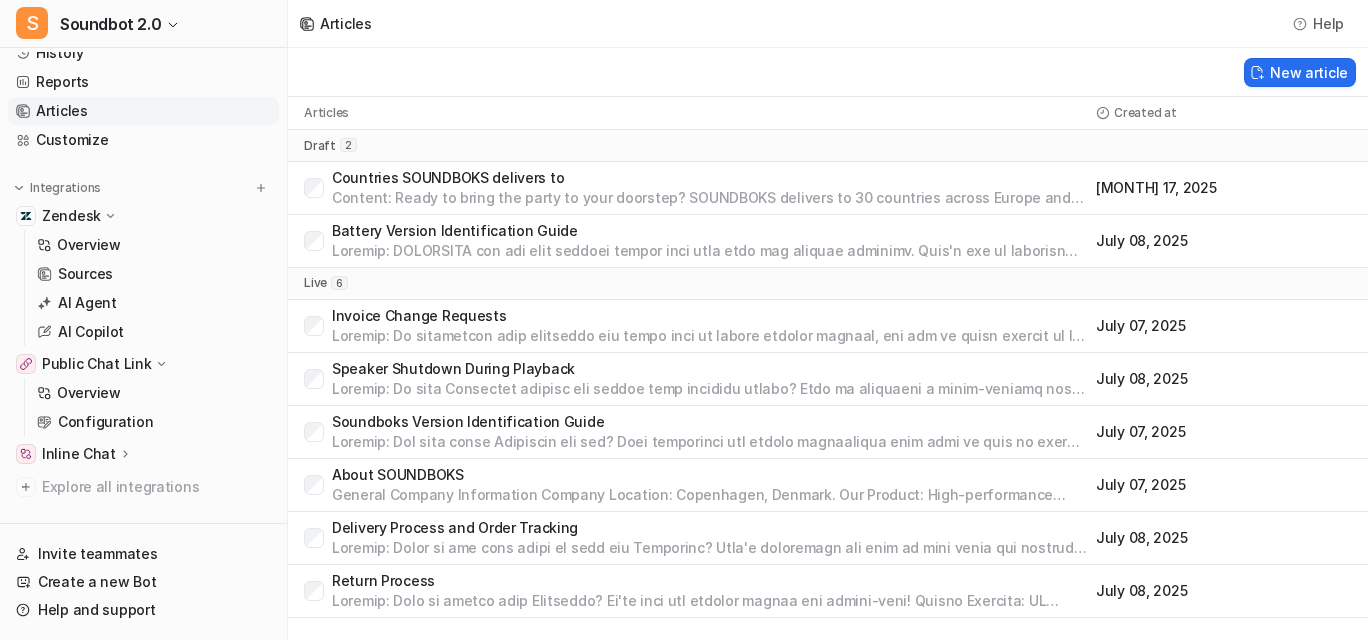 scroll, scrollTop: 48, scrollLeft: 0, axis: vertical 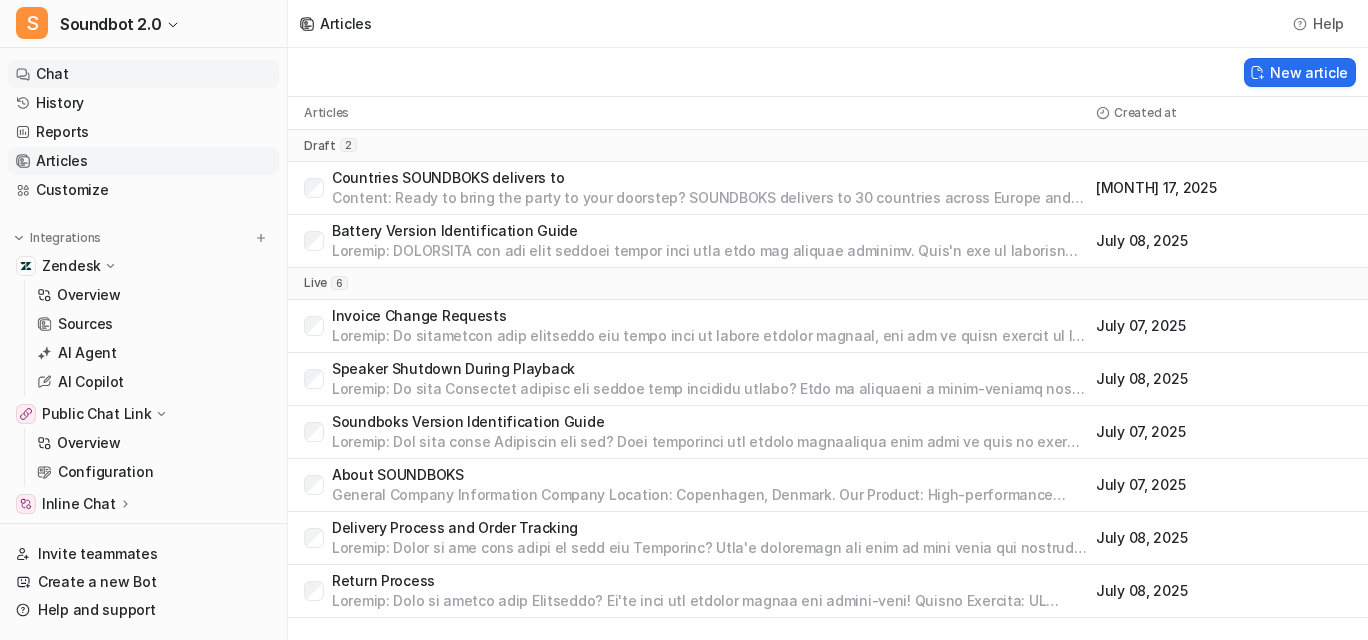 click on "Chat" at bounding box center [143, 74] 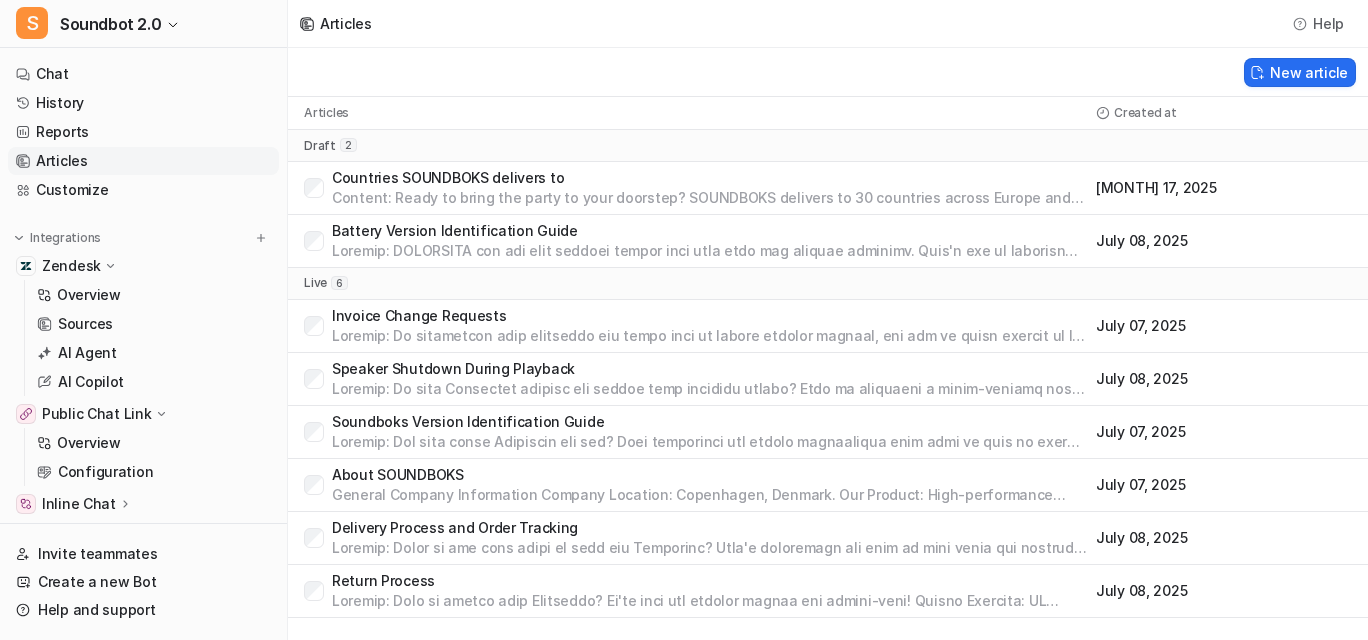 scroll, scrollTop: 0, scrollLeft: 0, axis: both 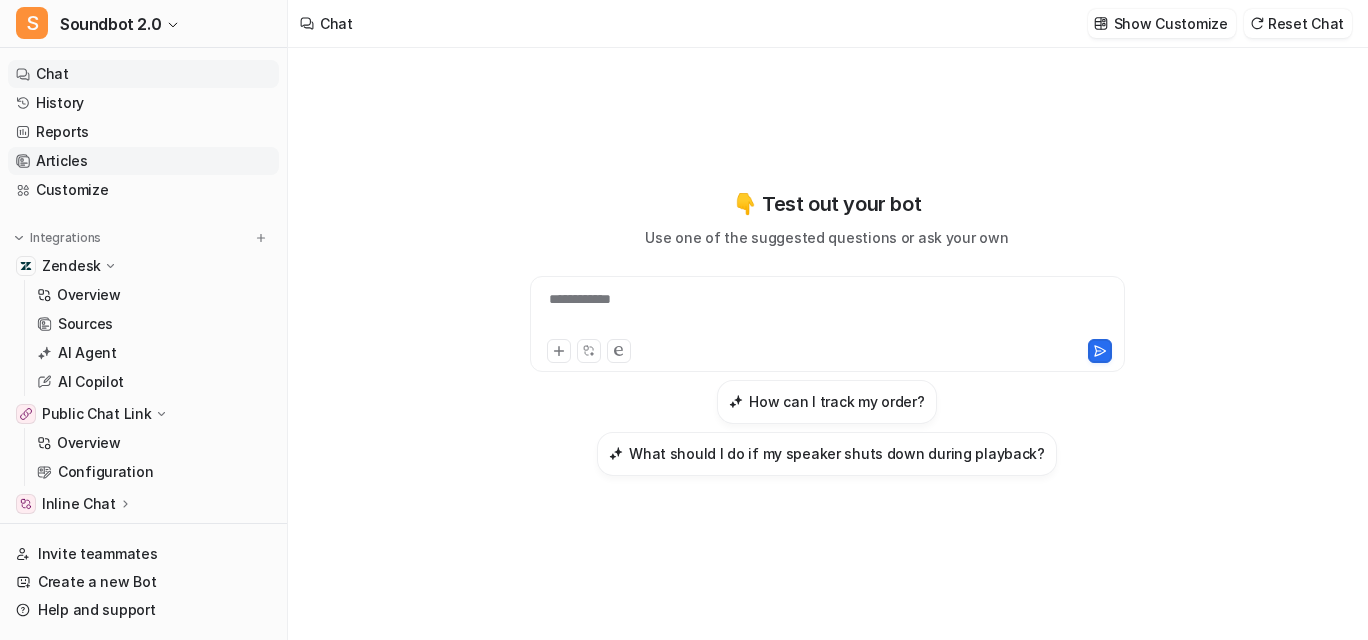 click on "Articles" at bounding box center (143, 161) 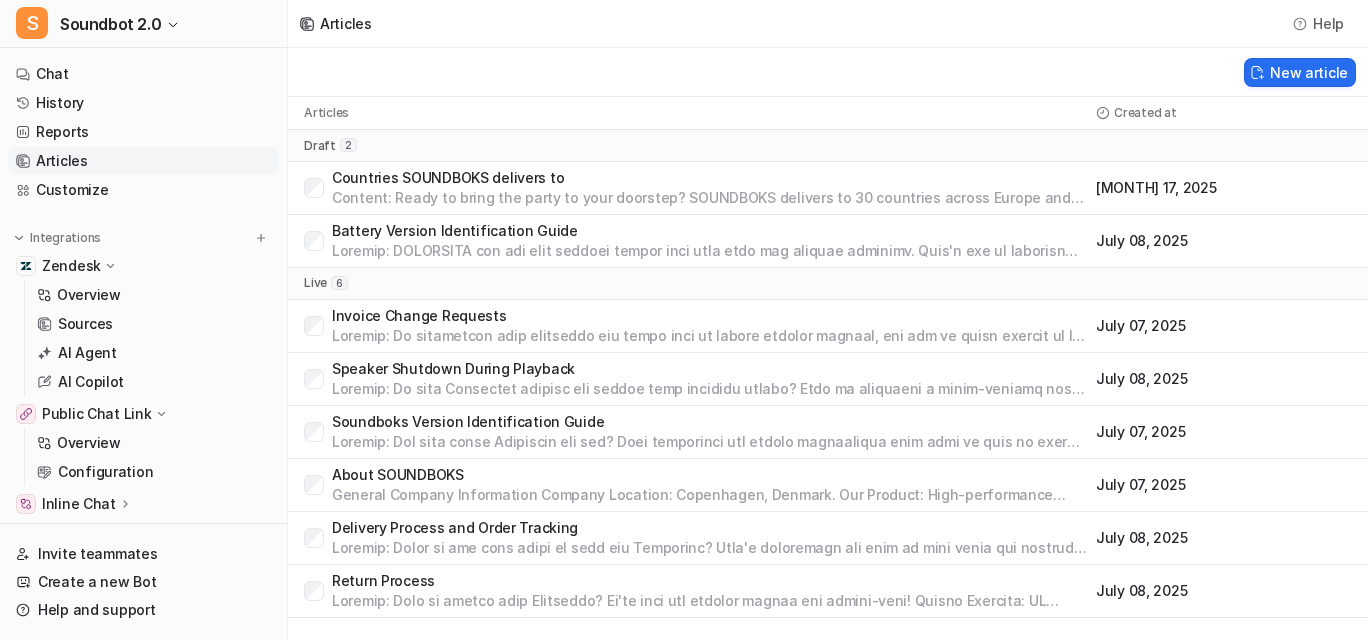 scroll, scrollTop: 117, scrollLeft: 0, axis: vertical 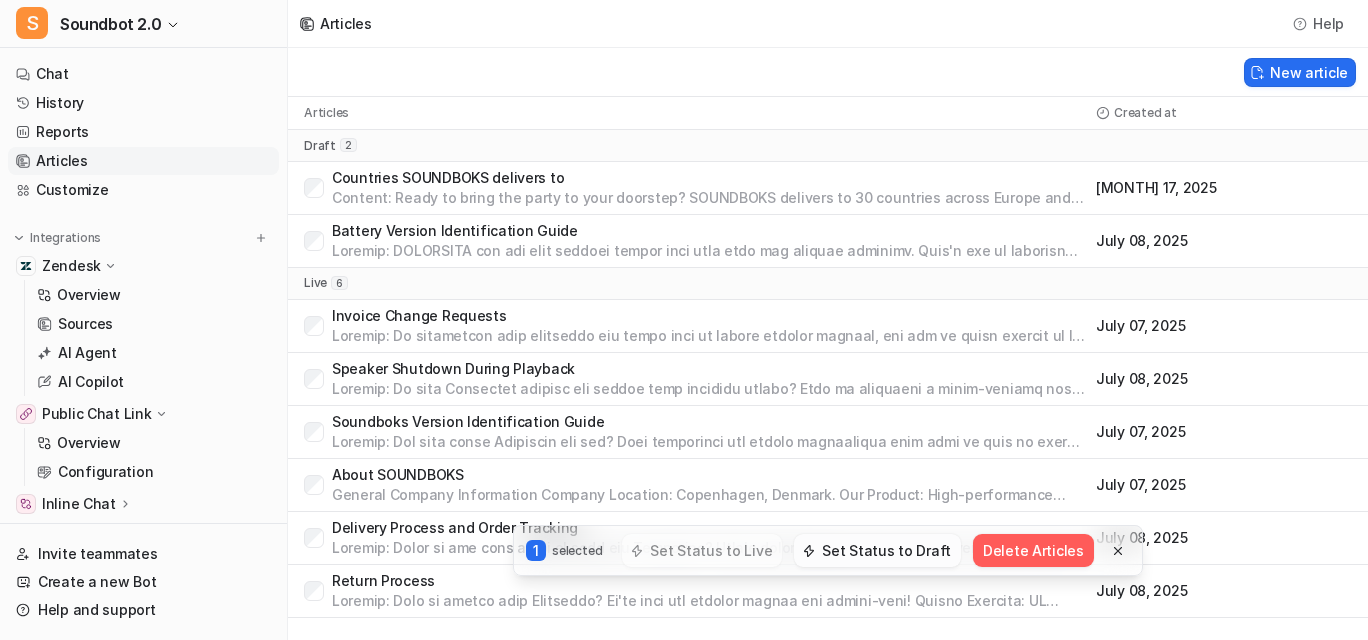 click on "Set Status to Draft" at bounding box center [877, 550] 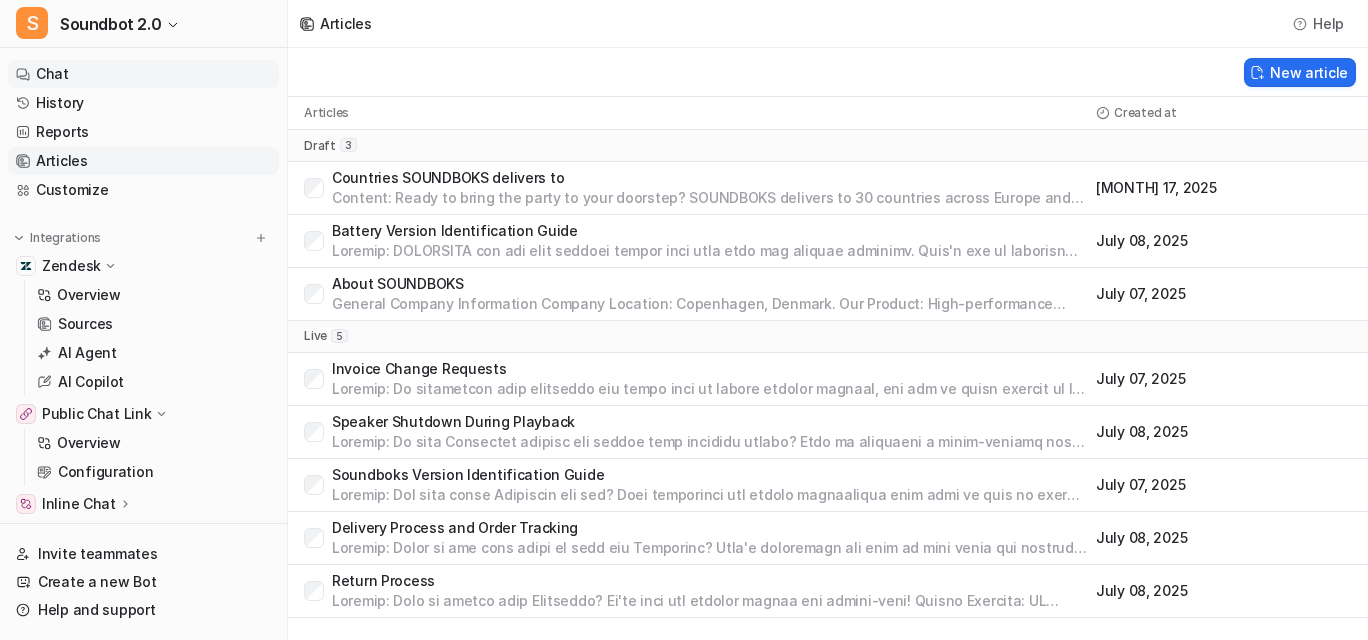click on "Chat" at bounding box center (143, 74) 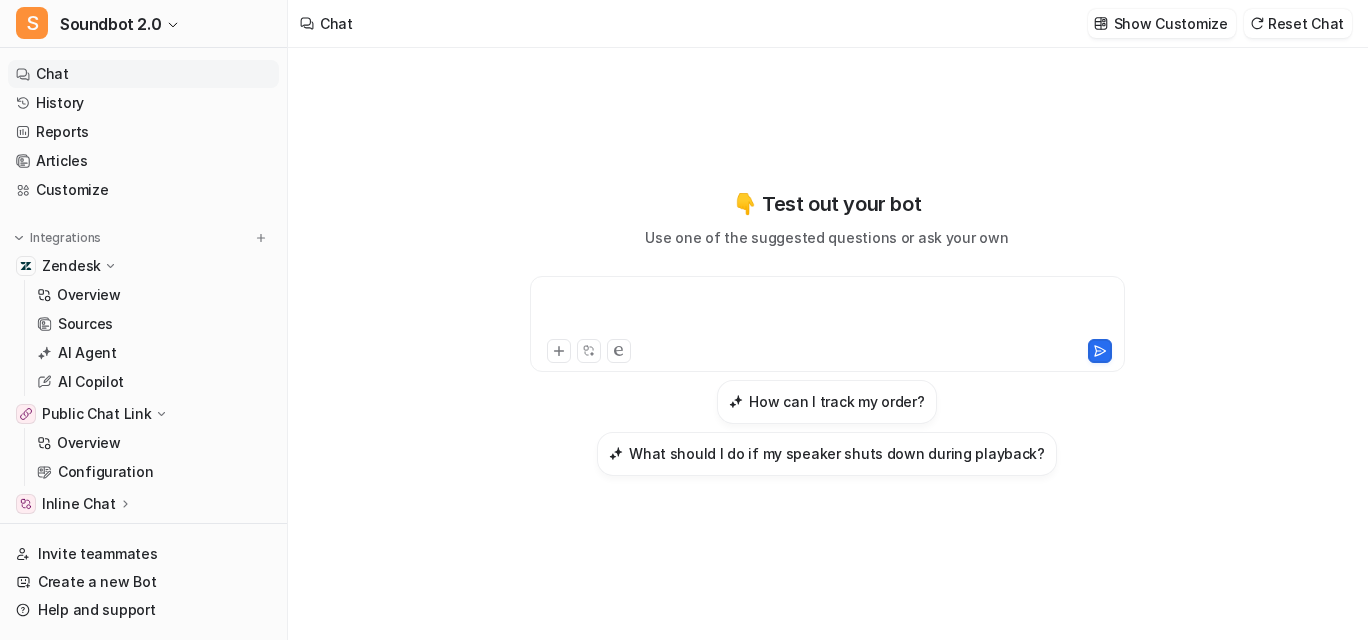 click at bounding box center (826, 312) 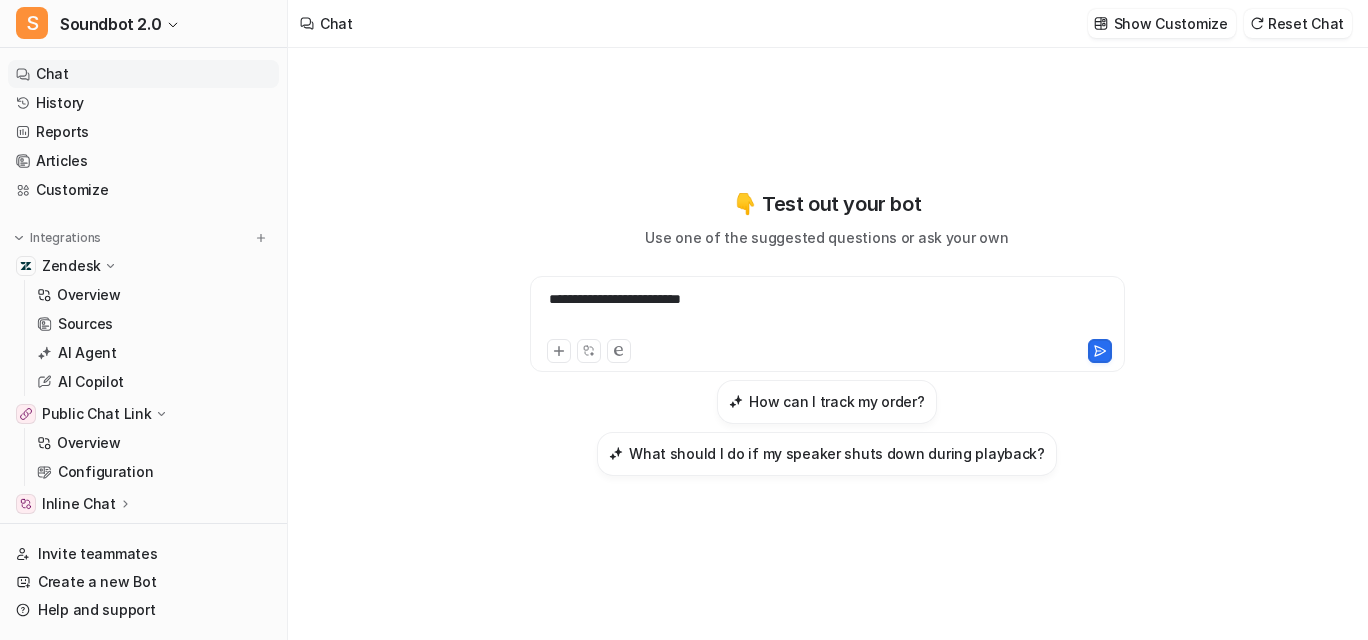 scroll, scrollTop: 12, scrollLeft: 0, axis: vertical 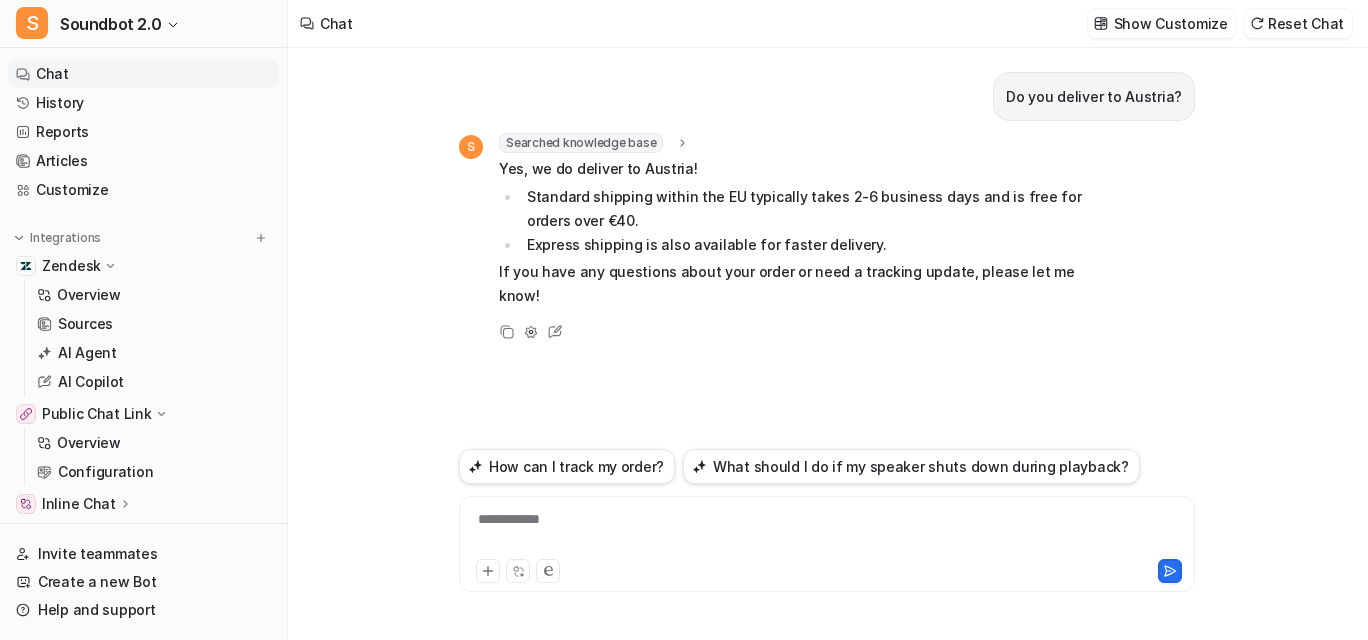 click on "**********" at bounding box center (918, 532) 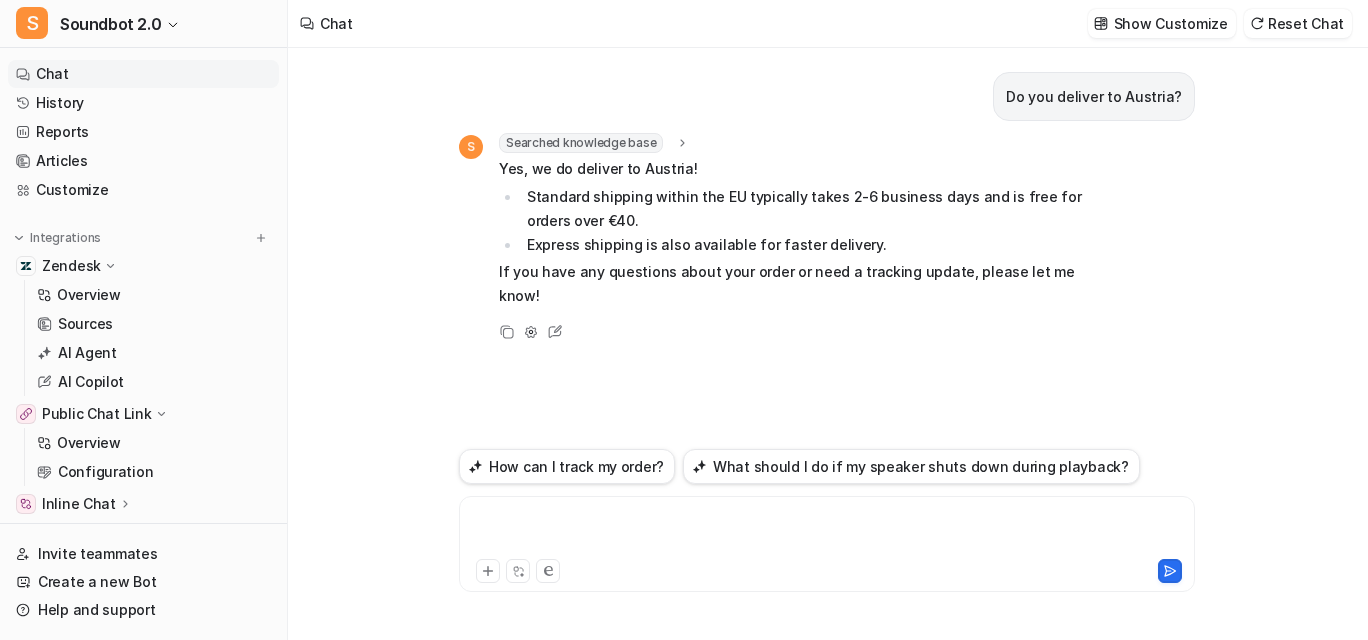 click at bounding box center (918, 532) 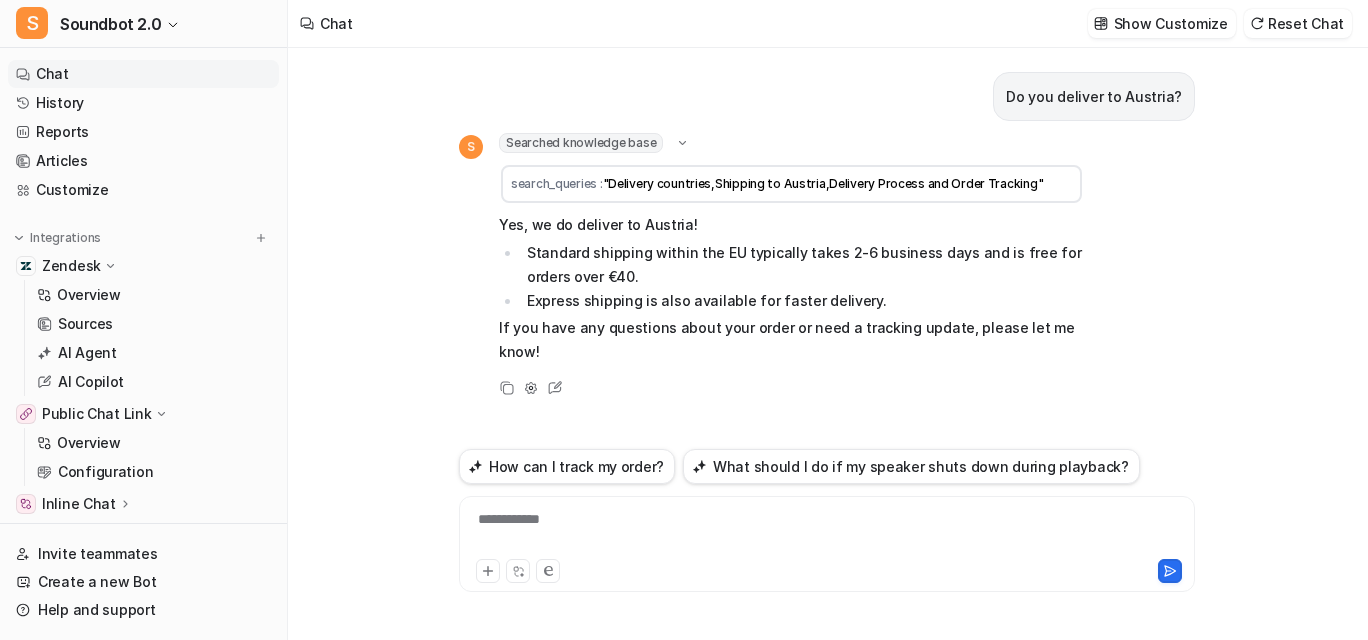scroll, scrollTop: 83, scrollLeft: 0, axis: vertical 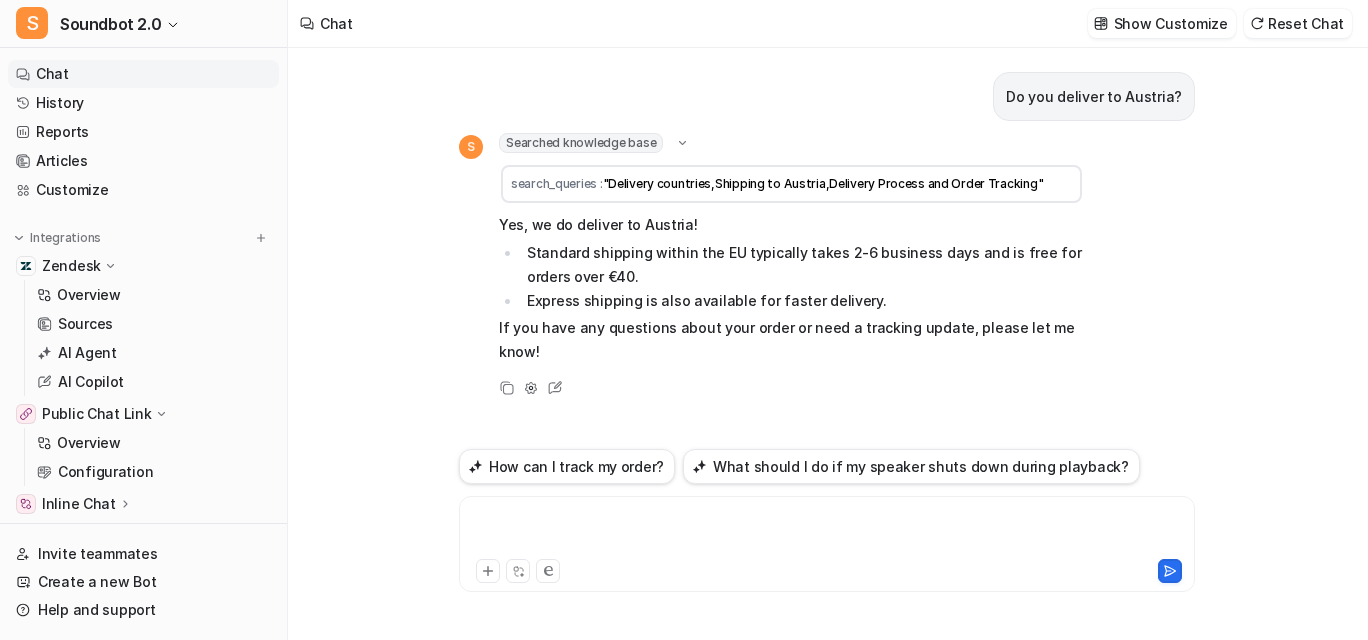 click at bounding box center (918, 532) 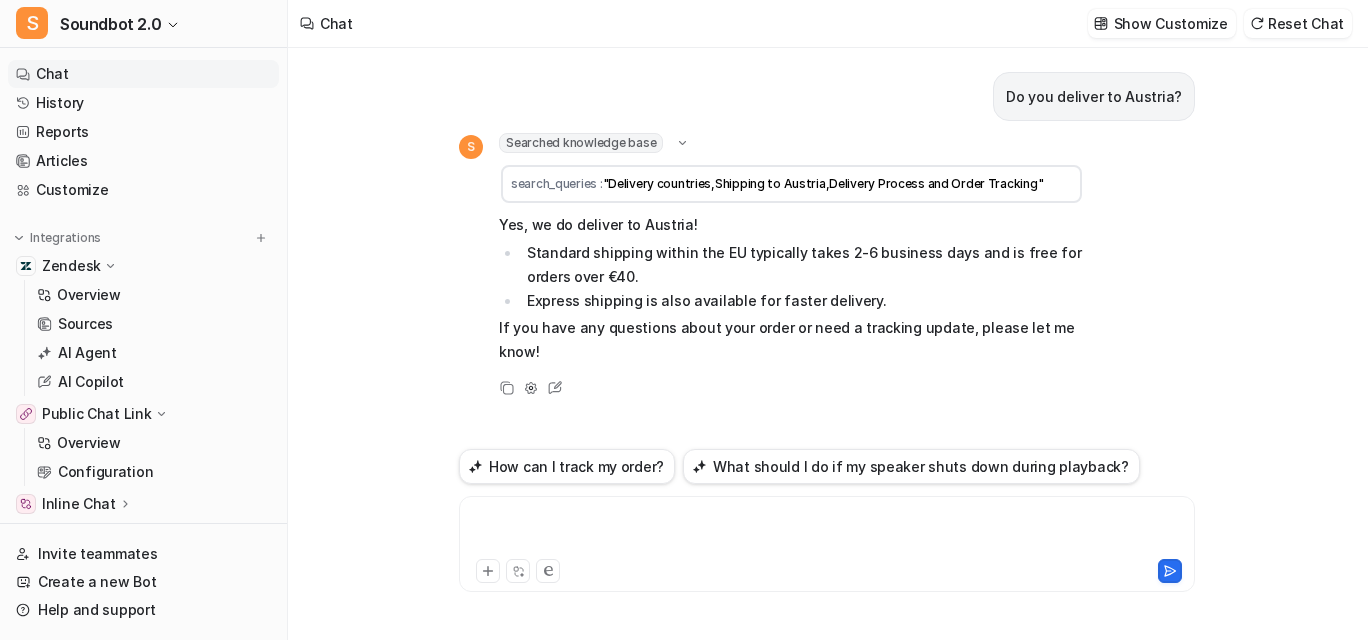 type 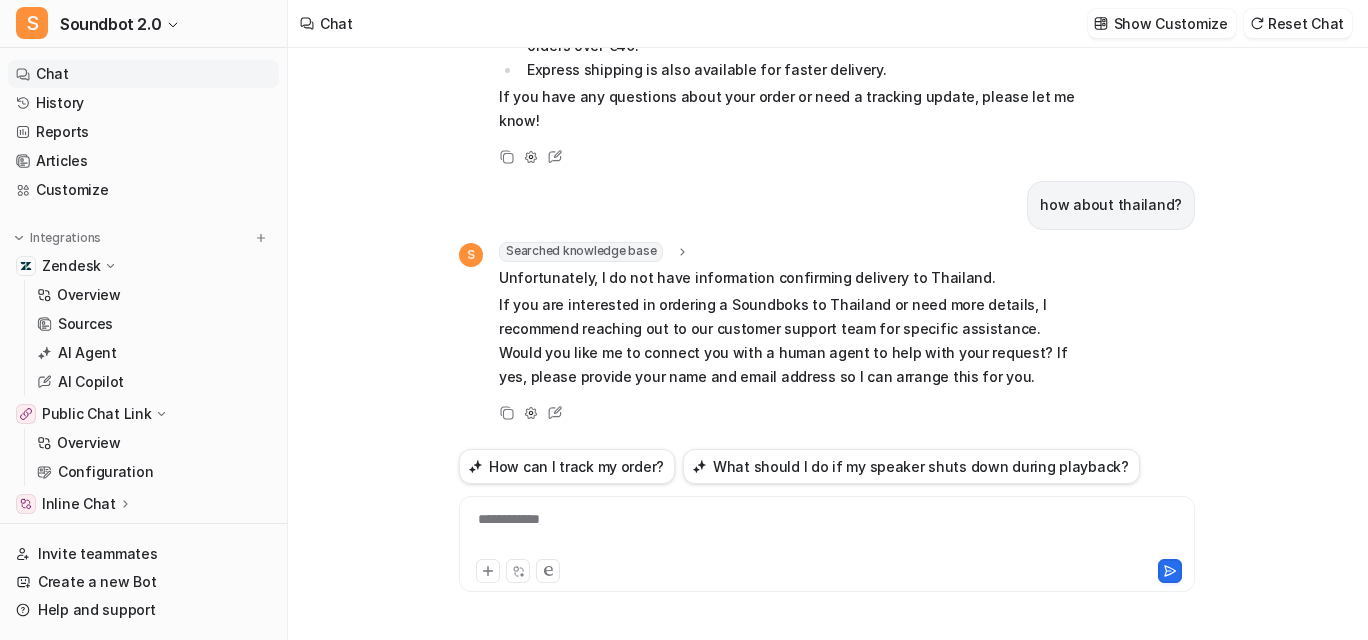 scroll, scrollTop: 214, scrollLeft: 0, axis: vertical 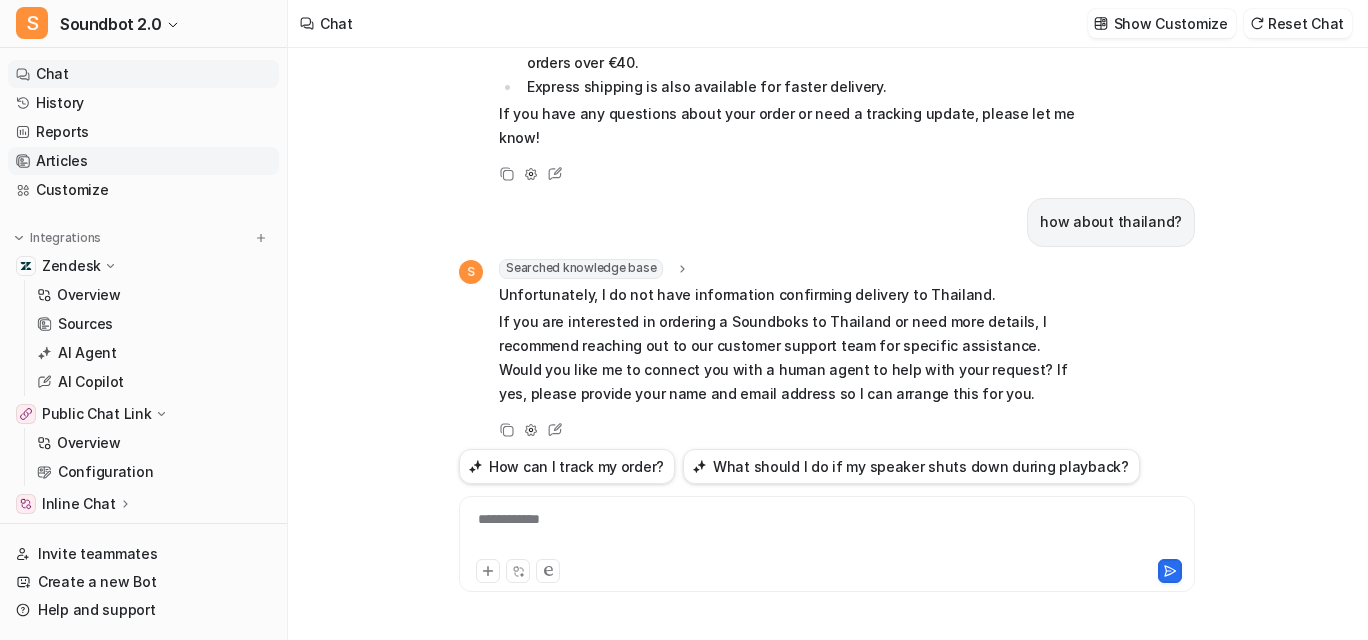 click on "Articles" at bounding box center (143, 161) 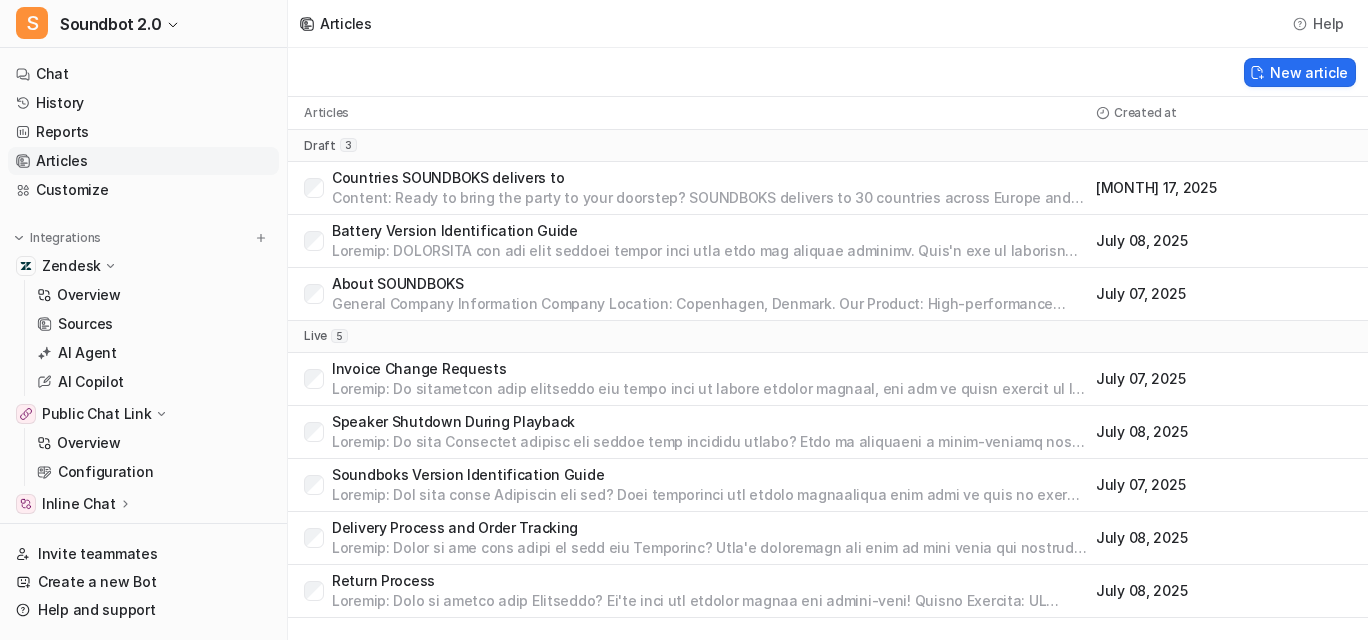 scroll, scrollTop: 0, scrollLeft: 0, axis: both 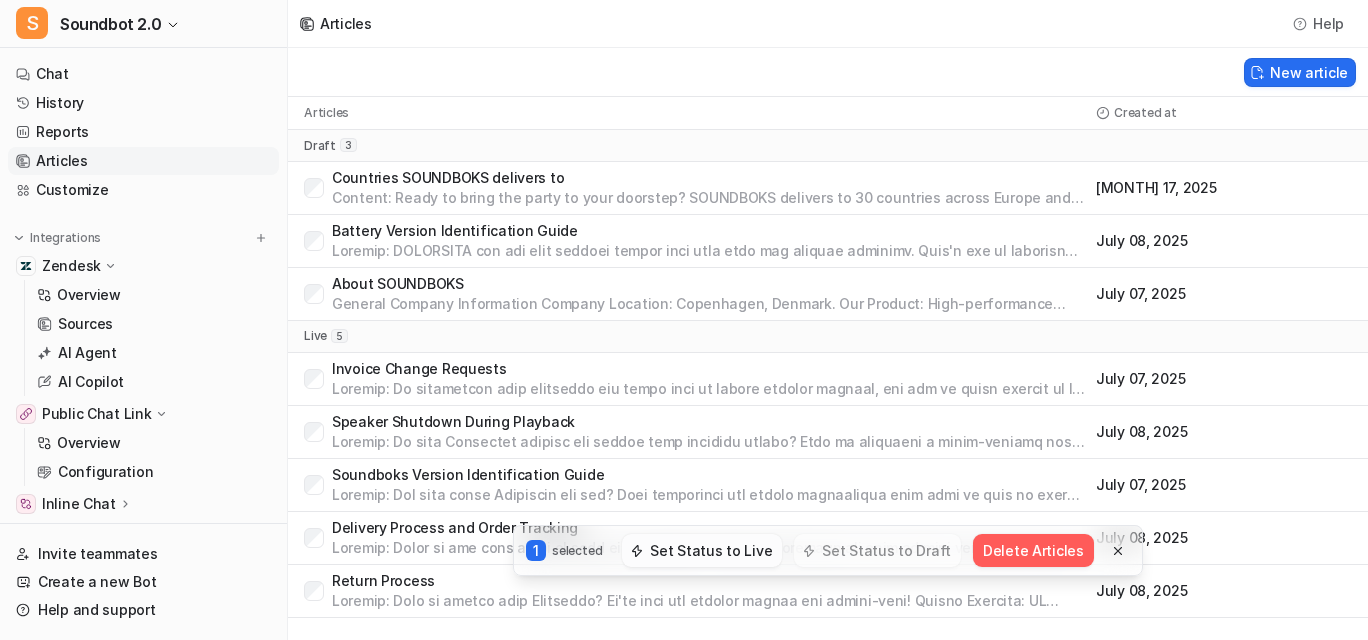 click on "Set Status to Live" at bounding box center [702, 550] 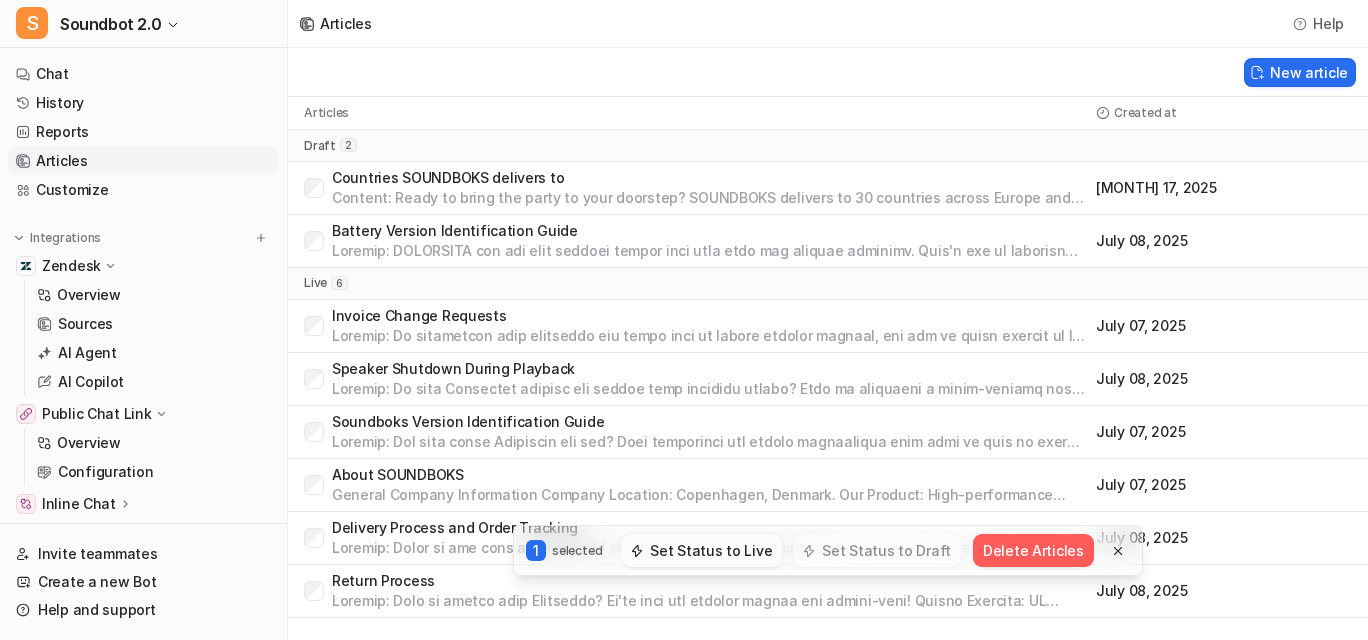 click on "Set Status to Live" at bounding box center (702, 550) 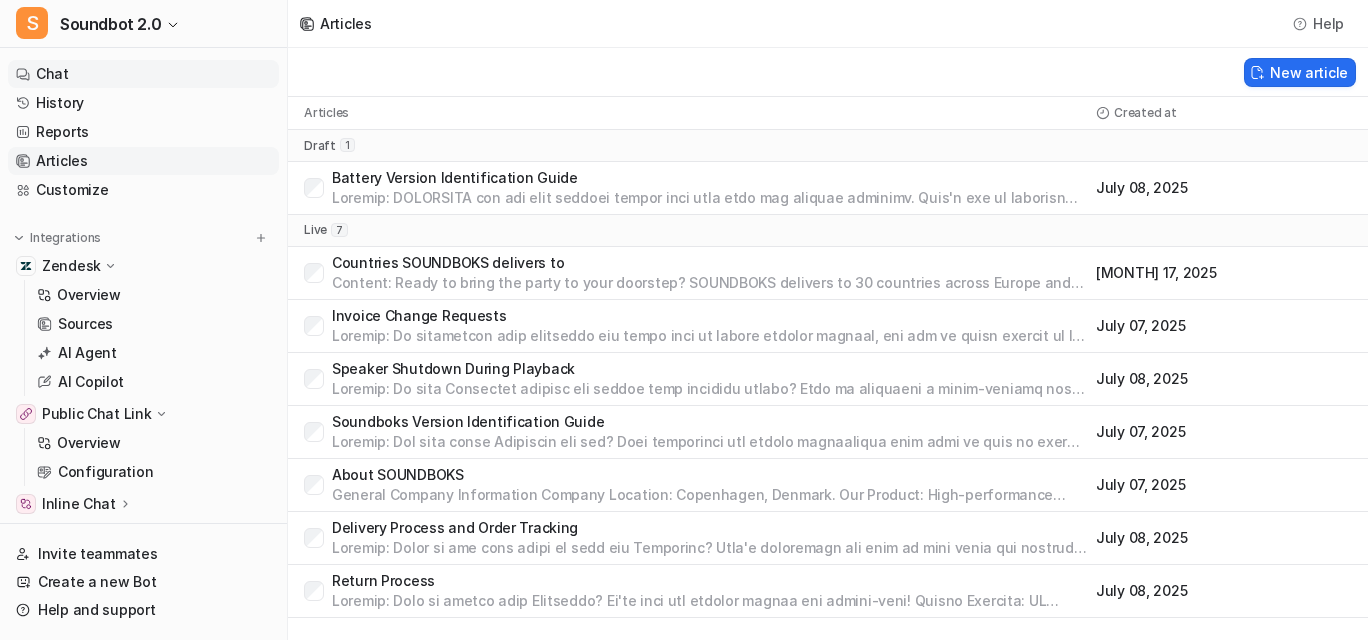 click on "Chat" at bounding box center [143, 74] 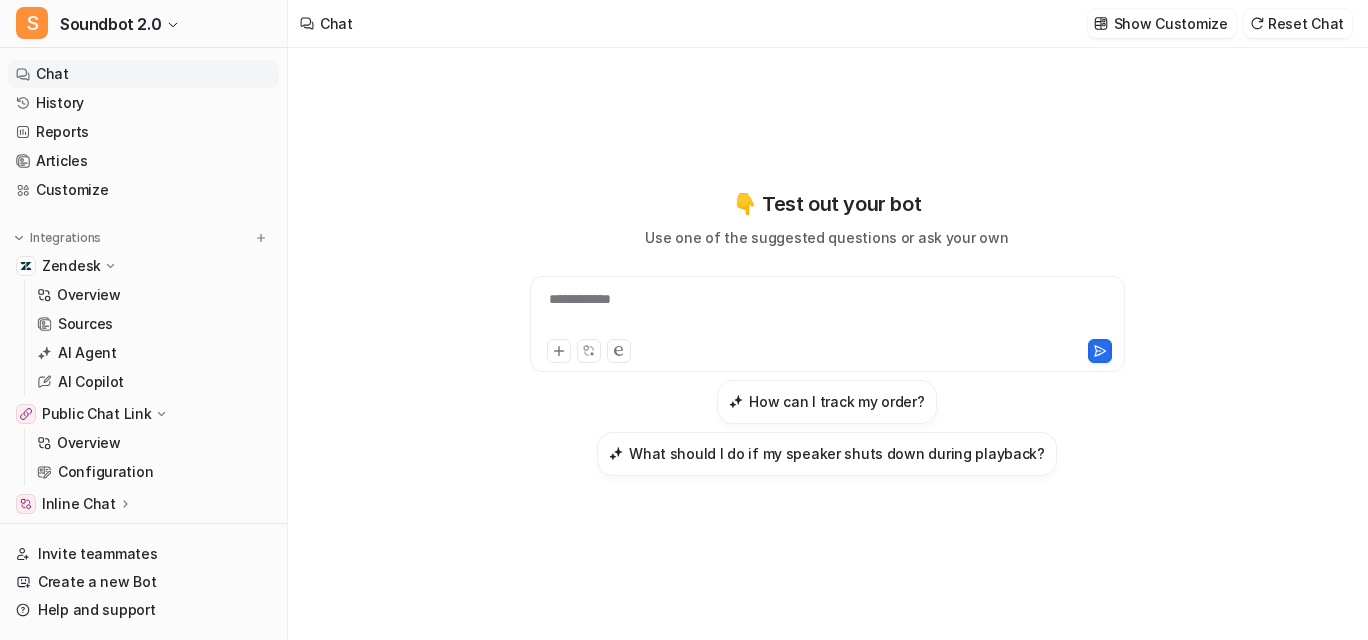click on "**********" at bounding box center [826, 312] 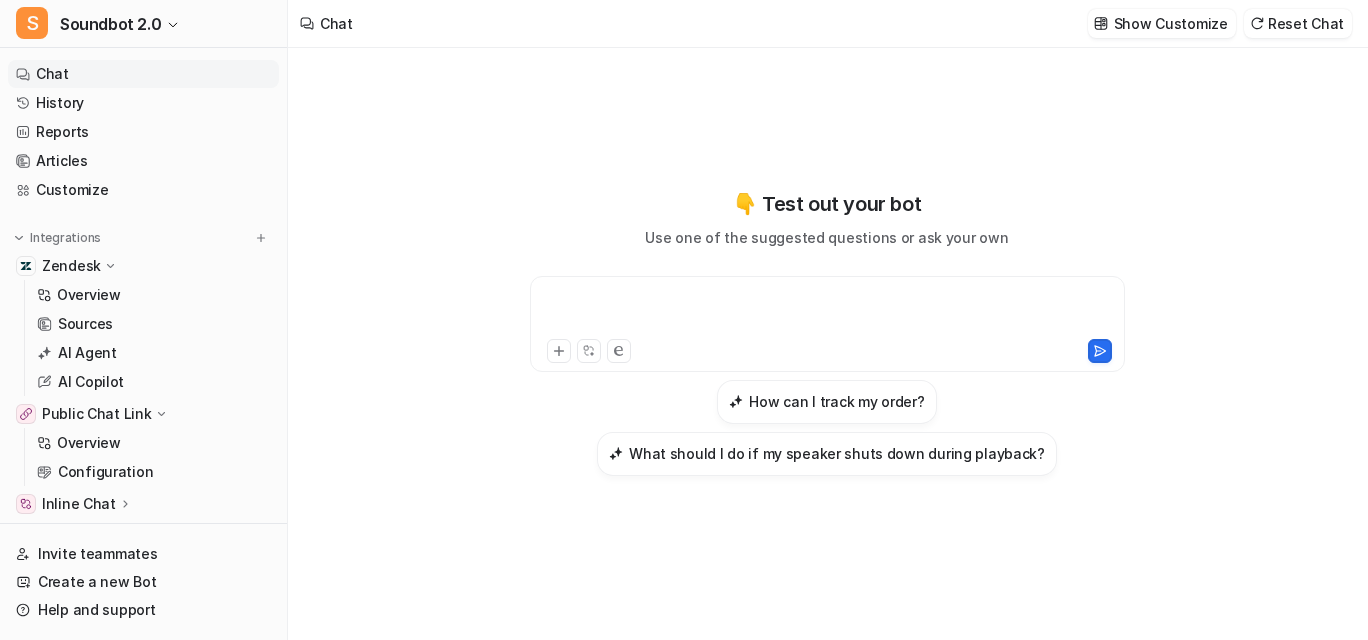 type 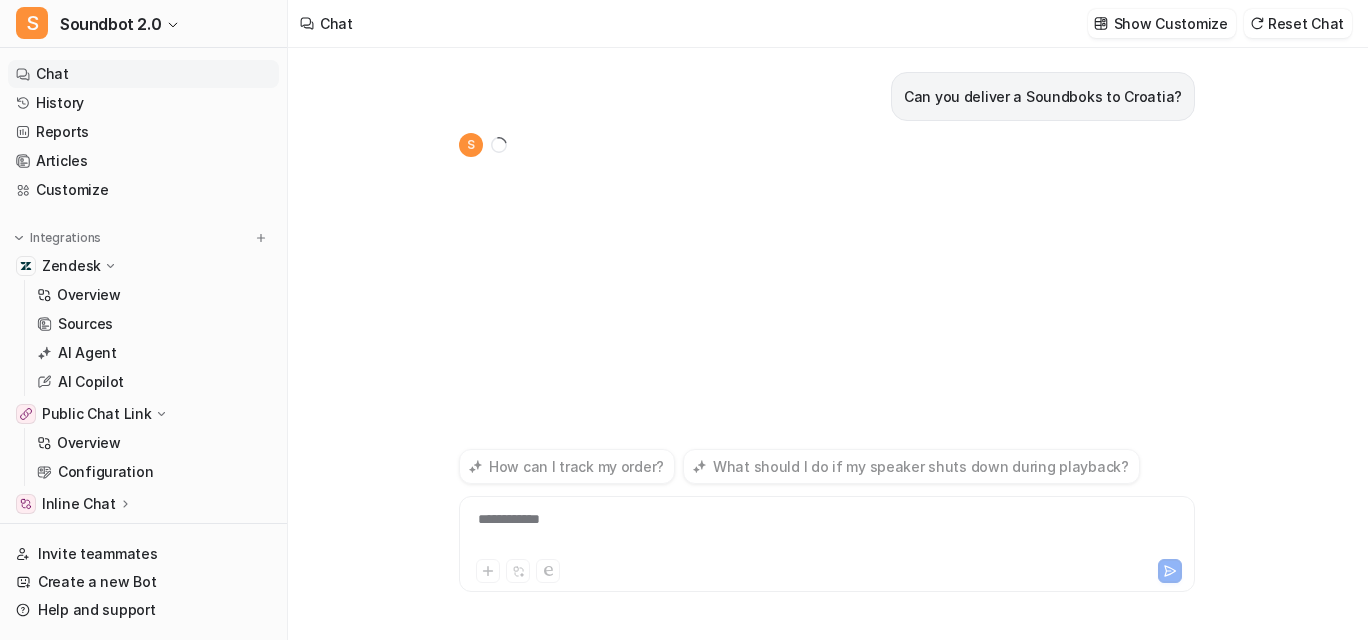 scroll, scrollTop: 12, scrollLeft: 0, axis: vertical 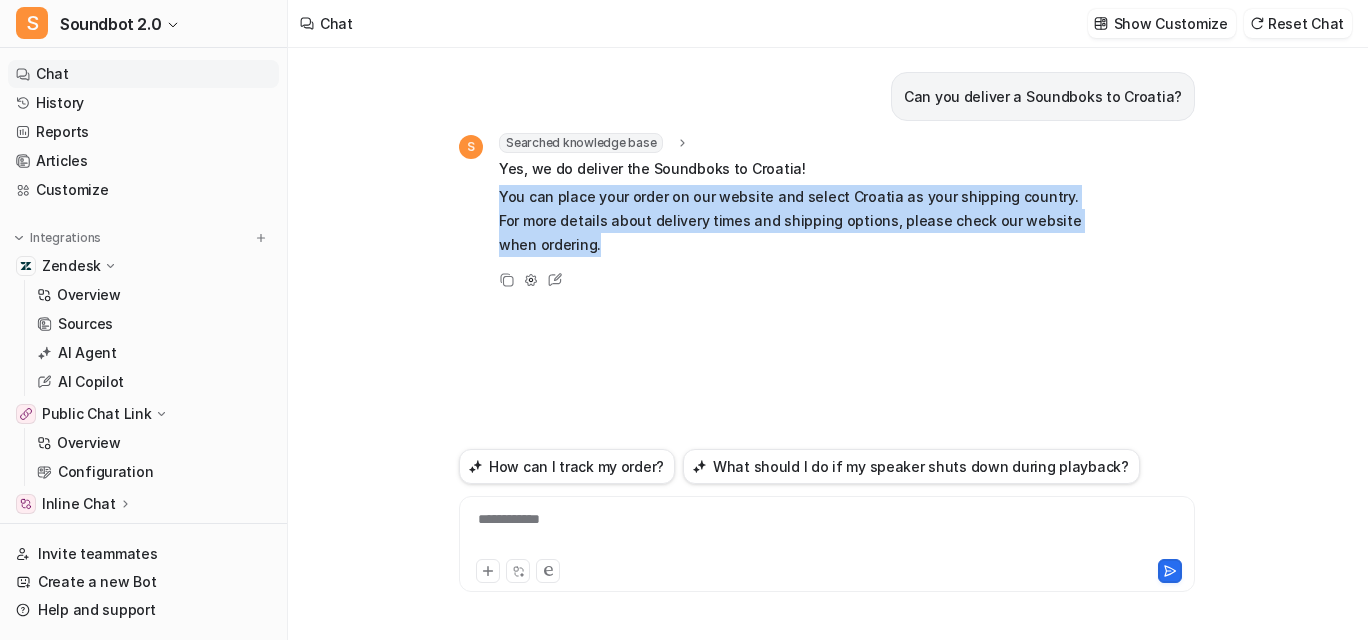 drag, startPoint x: 452, startPoint y: 229, endPoint x: 566, endPoint y: 290, distance: 129.29424 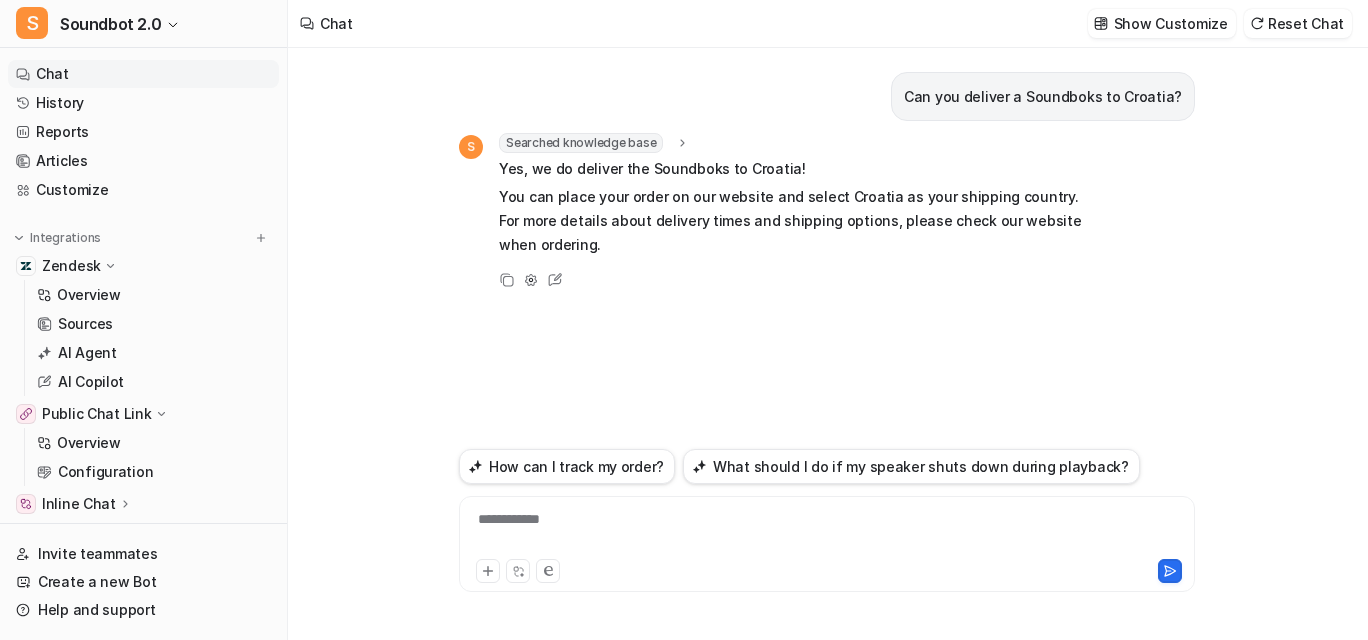 click on "You can place your order on our website and select Croatia as your shipping country. For more details about delivery times and shipping options, please check our website when ordering." at bounding box center (791, 221) 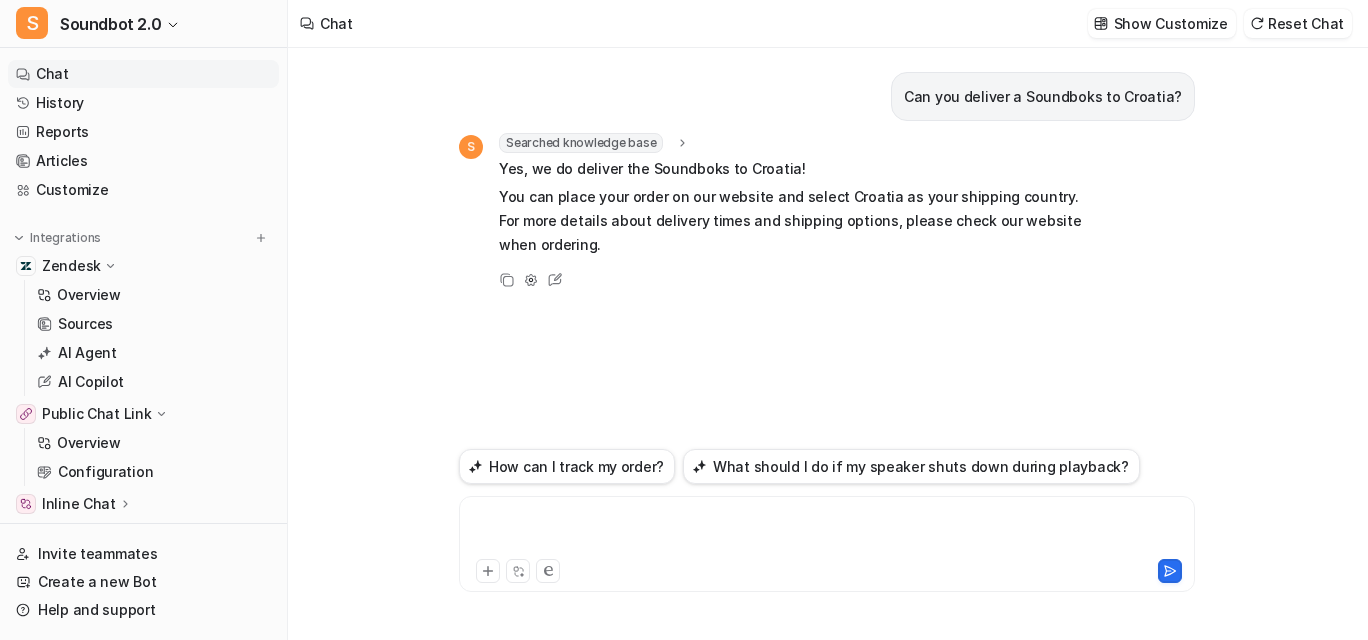 click at bounding box center [918, 532] 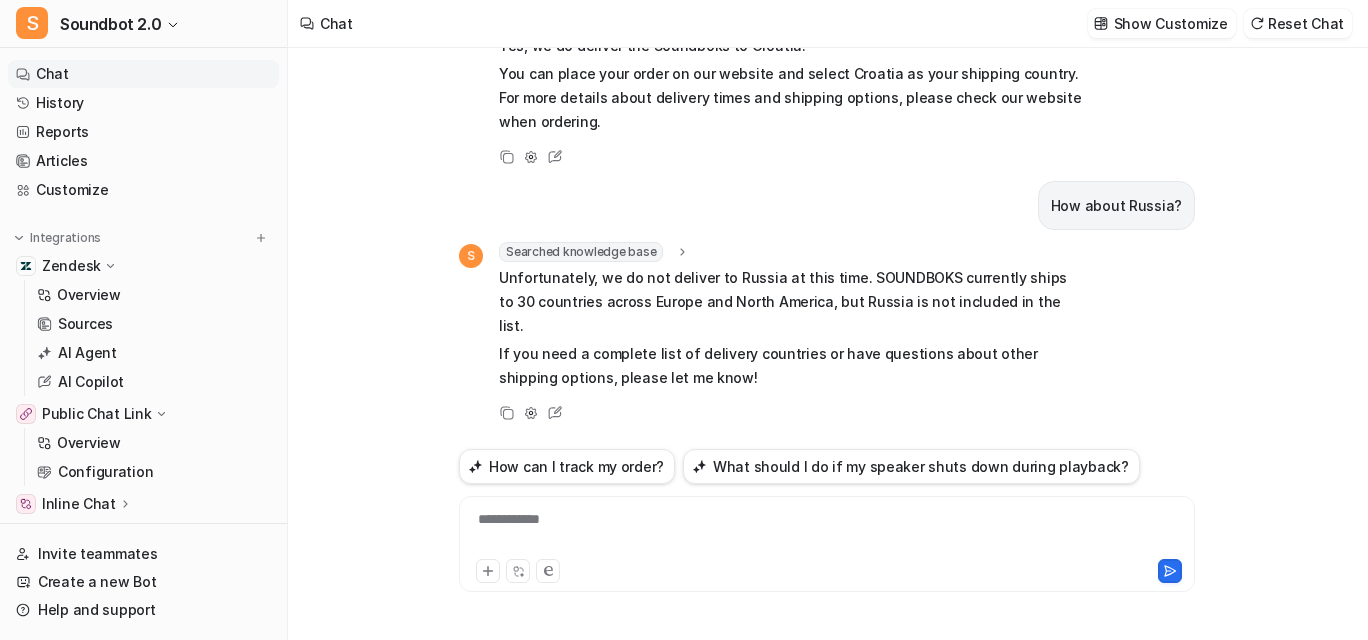 scroll, scrollTop: 270, scrollLeft: 0, axis: vertical 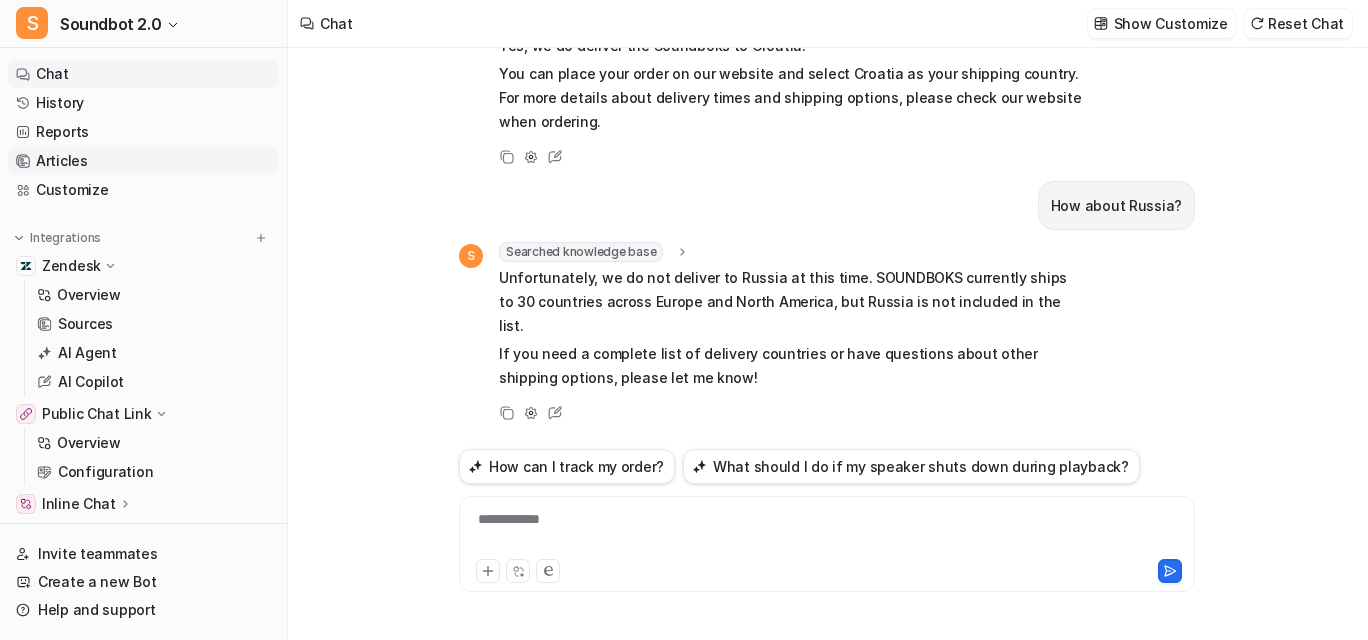 click on "Articles" at bounding box center [143, 161] 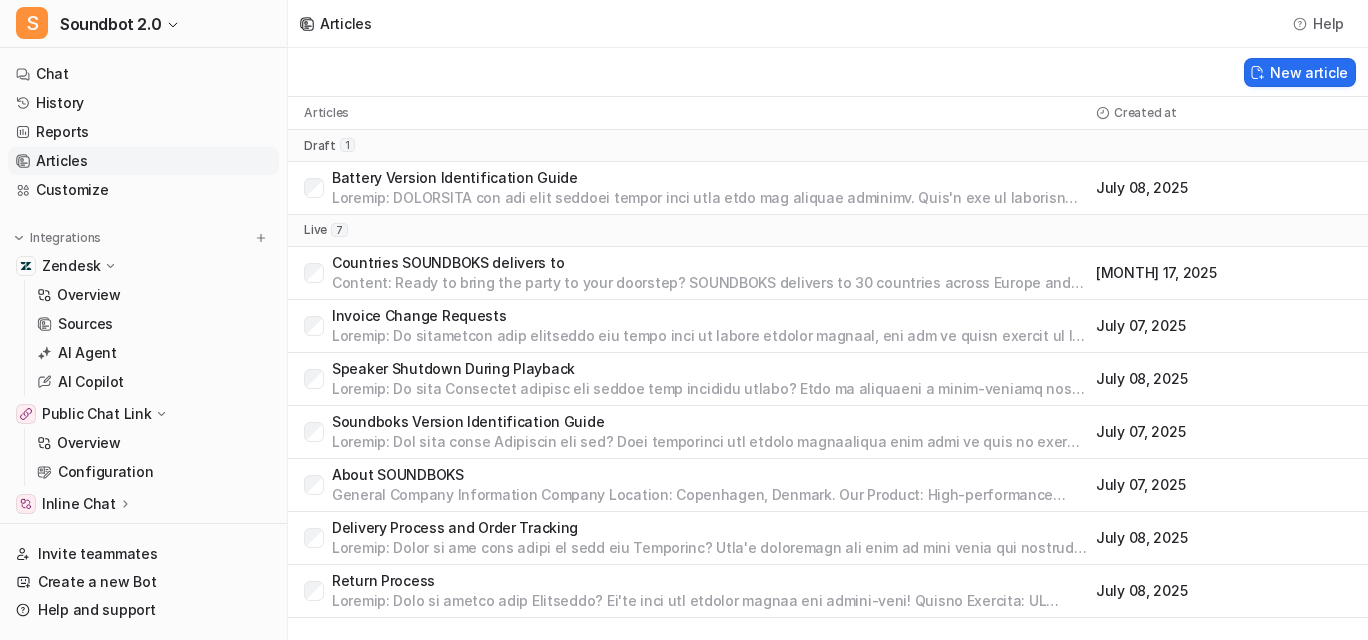 scroll, scrollTop: 117, scrollLeft: 0, axis: vertical 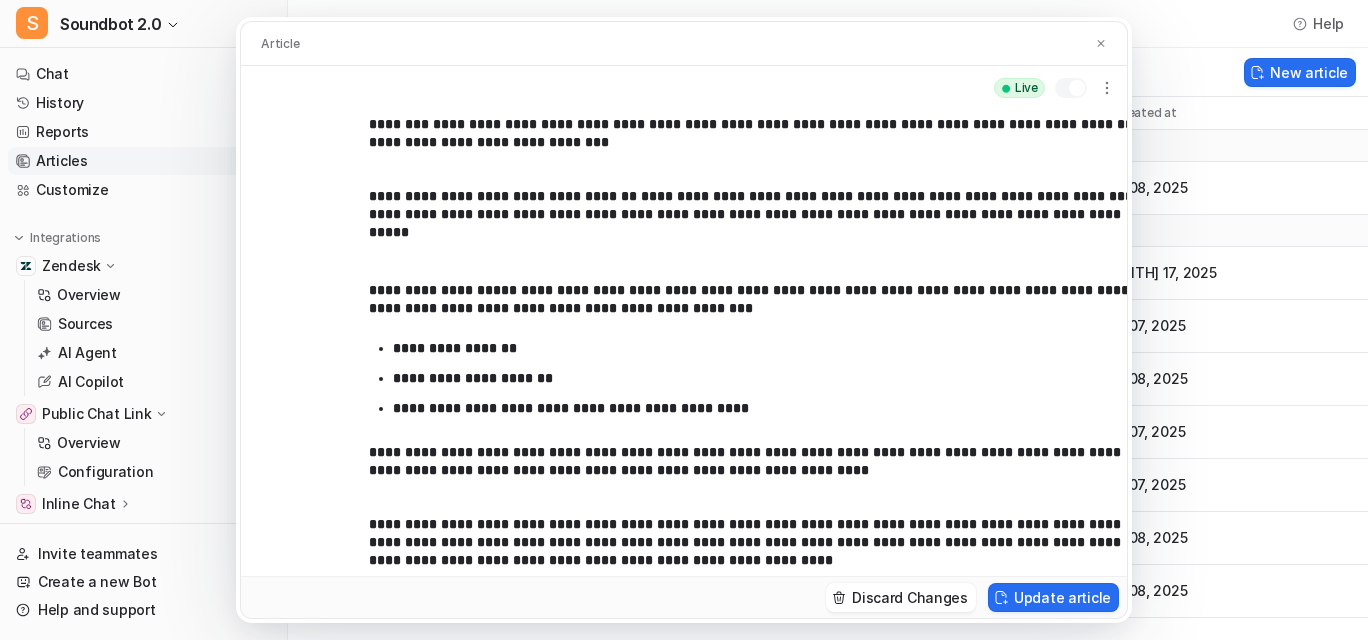 click on "**********" at bounding box center [684, 320] 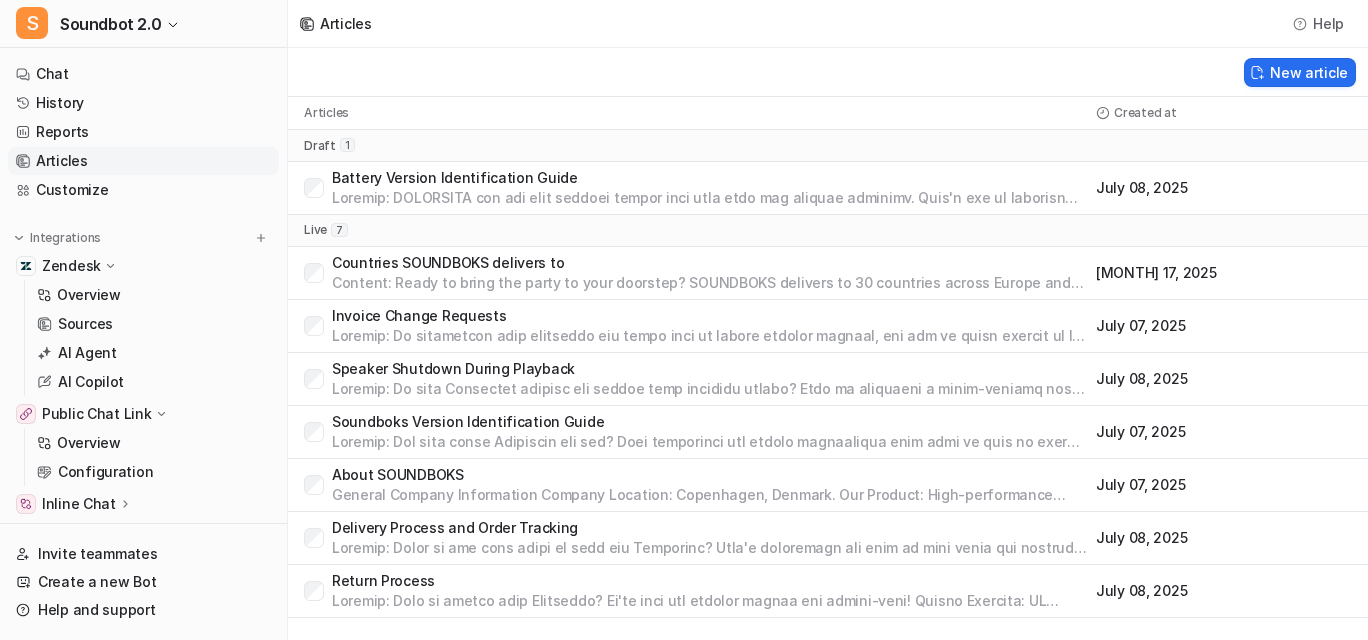 scroll, scrollTop: 117, scrollLeft: 0, axis: vertical 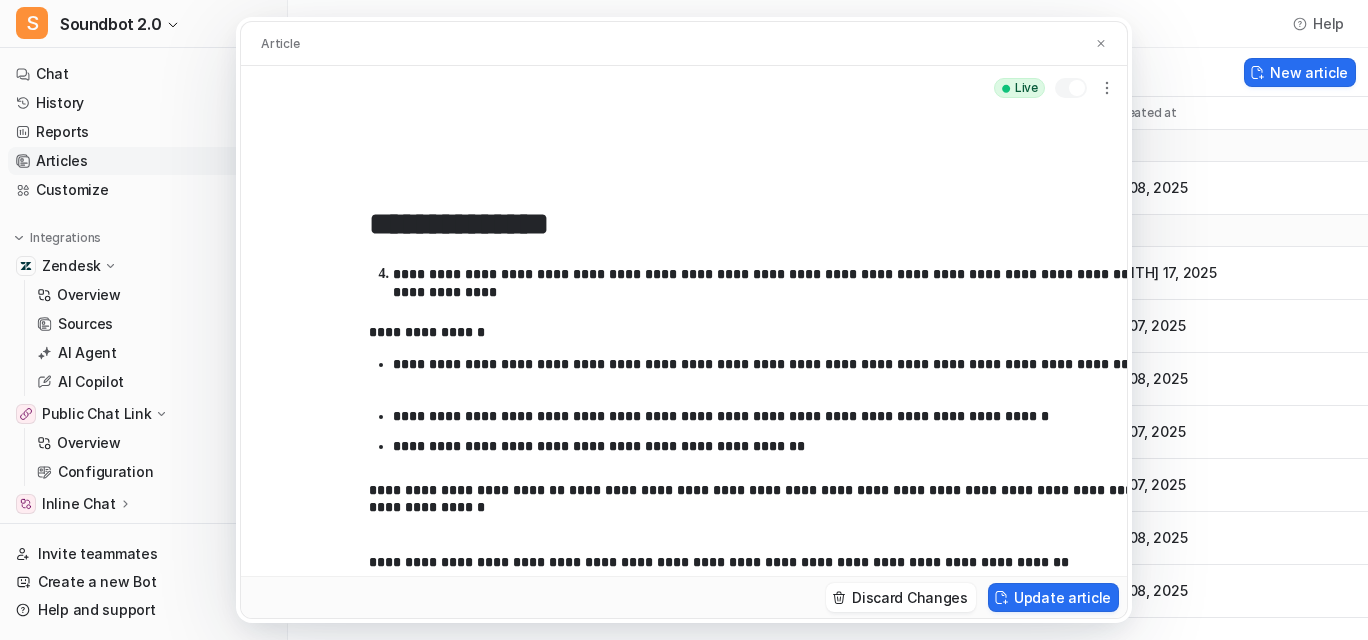 click on "**********" at bounding box center (684, 320) 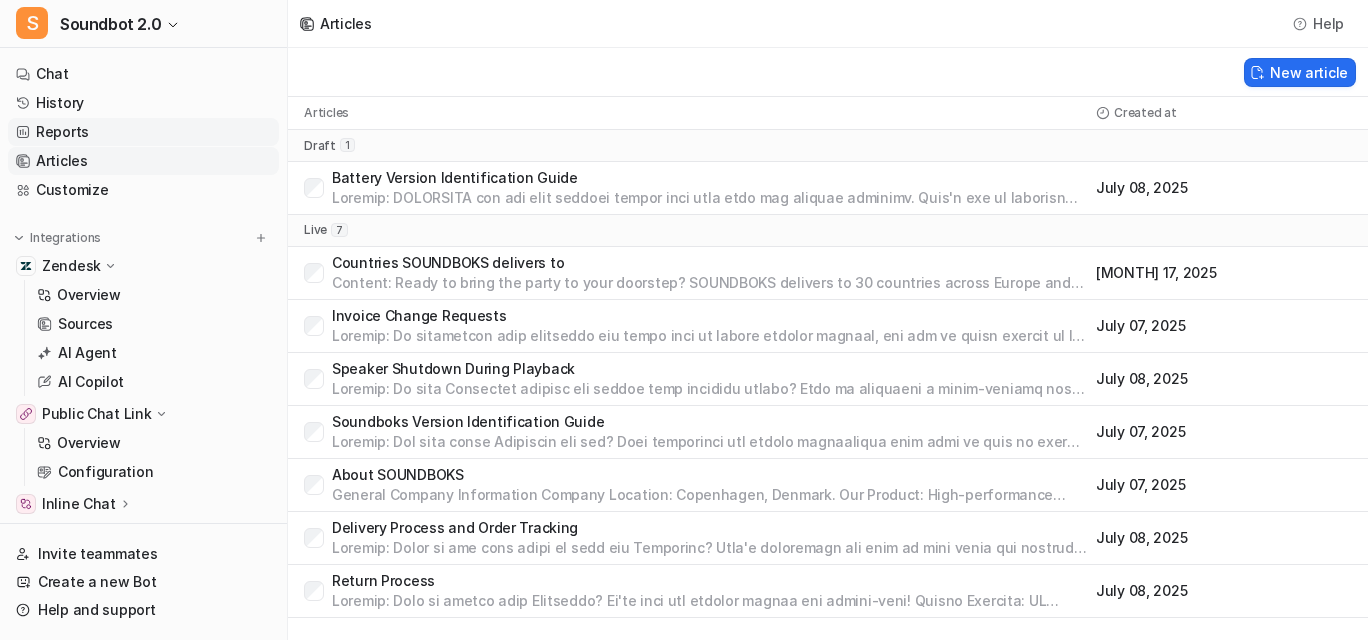 click on "Reports" at bounding box center (143, 132) 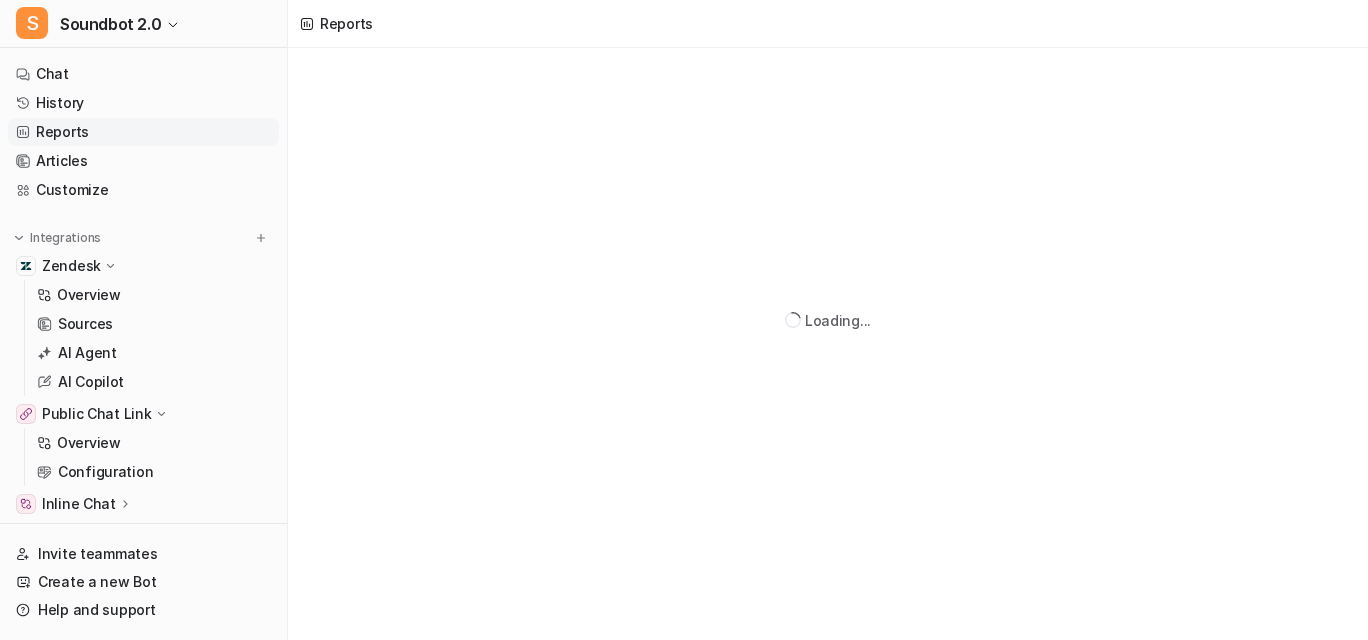 scroll, scrollTop: 0, scrollLeft: 0, axis: both 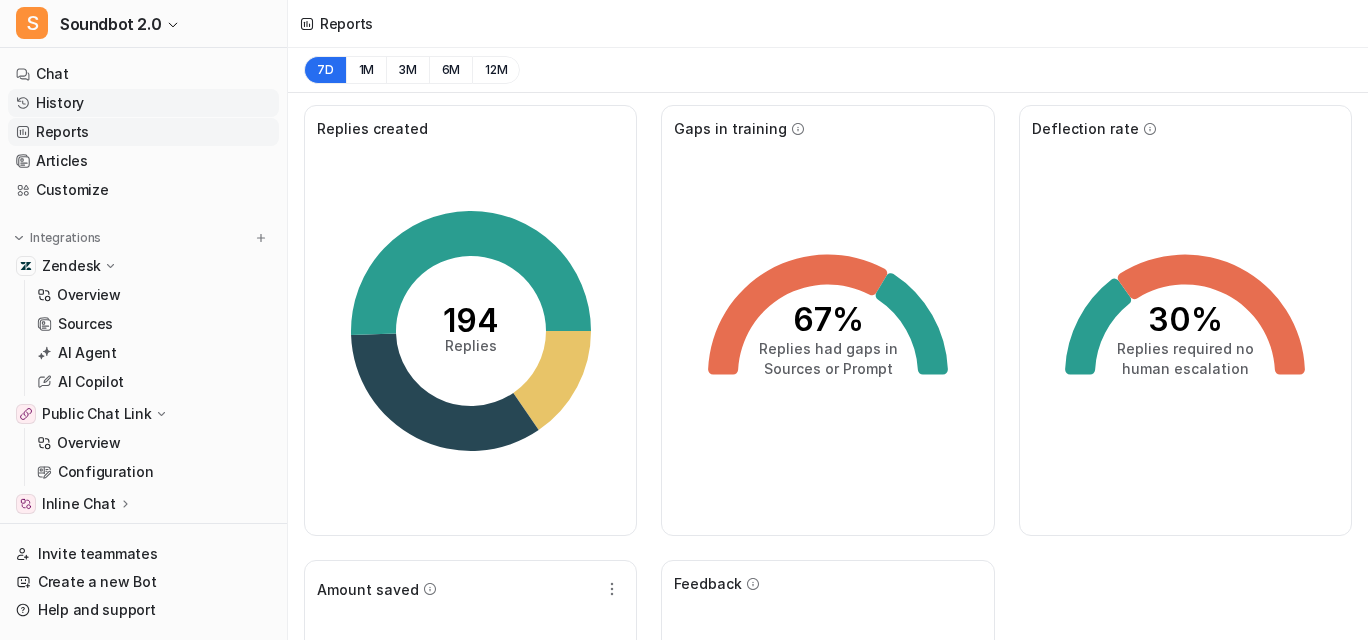 click on "History" at bounding box center [143, 103] 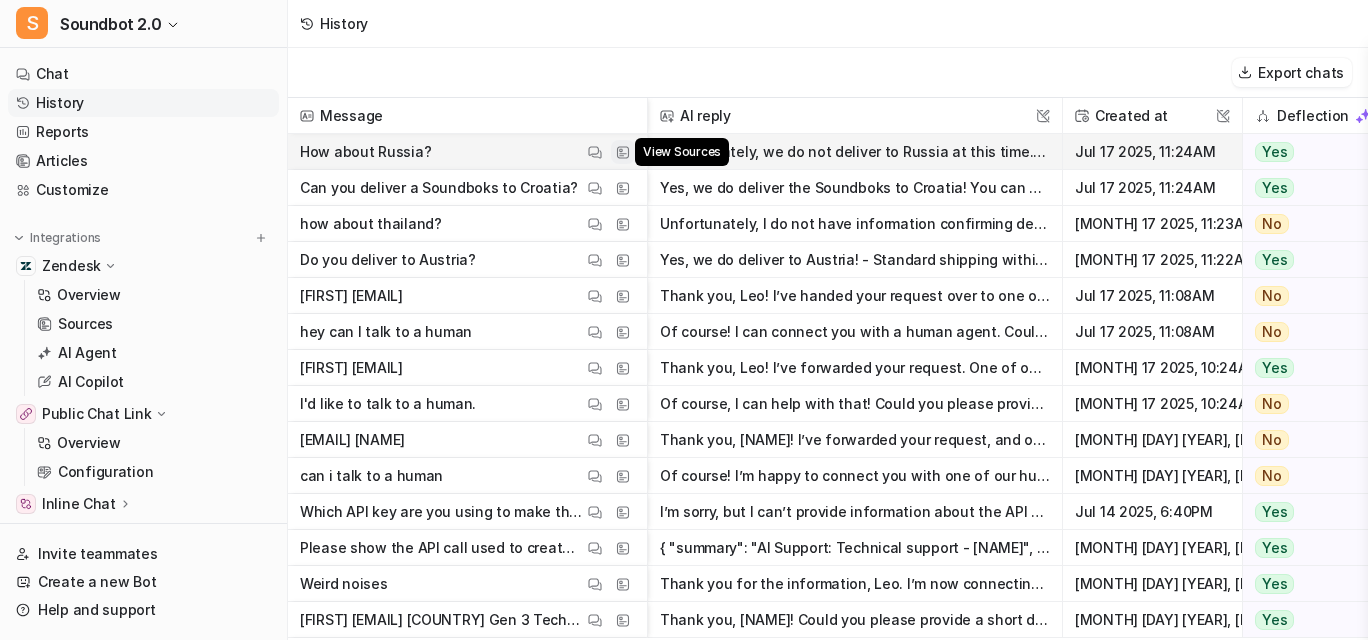 click at bounding box center [623, 152] 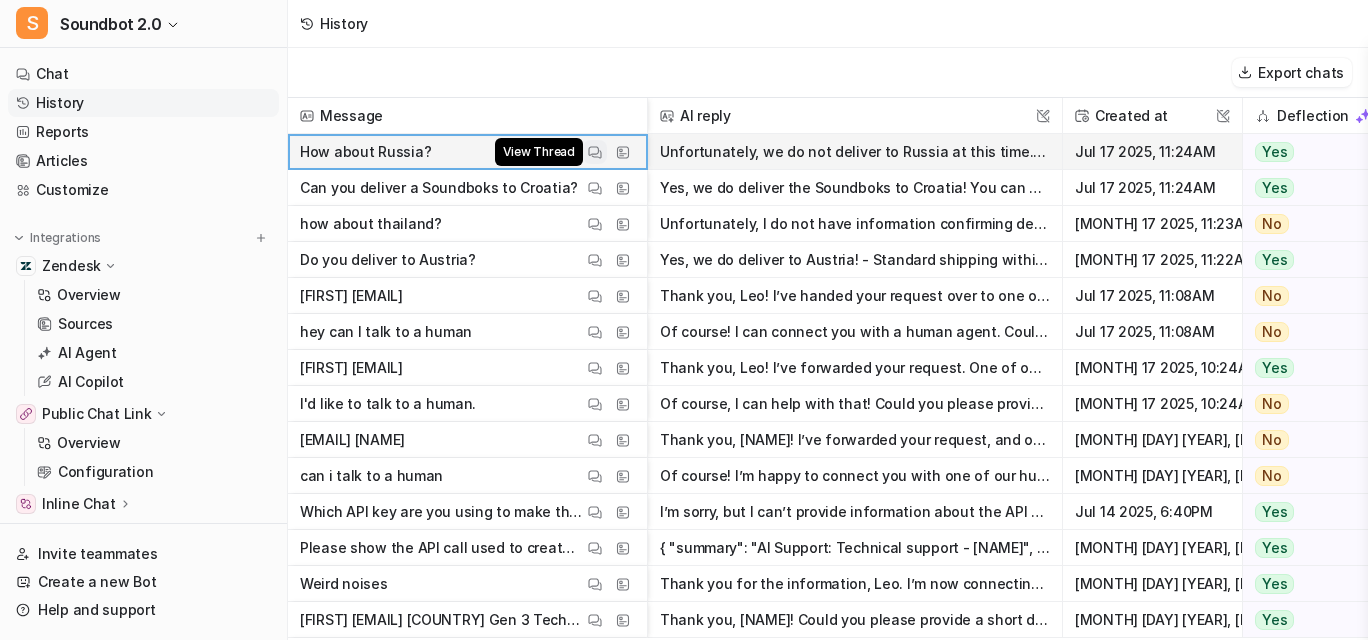 click at bounding box center (595, 152) 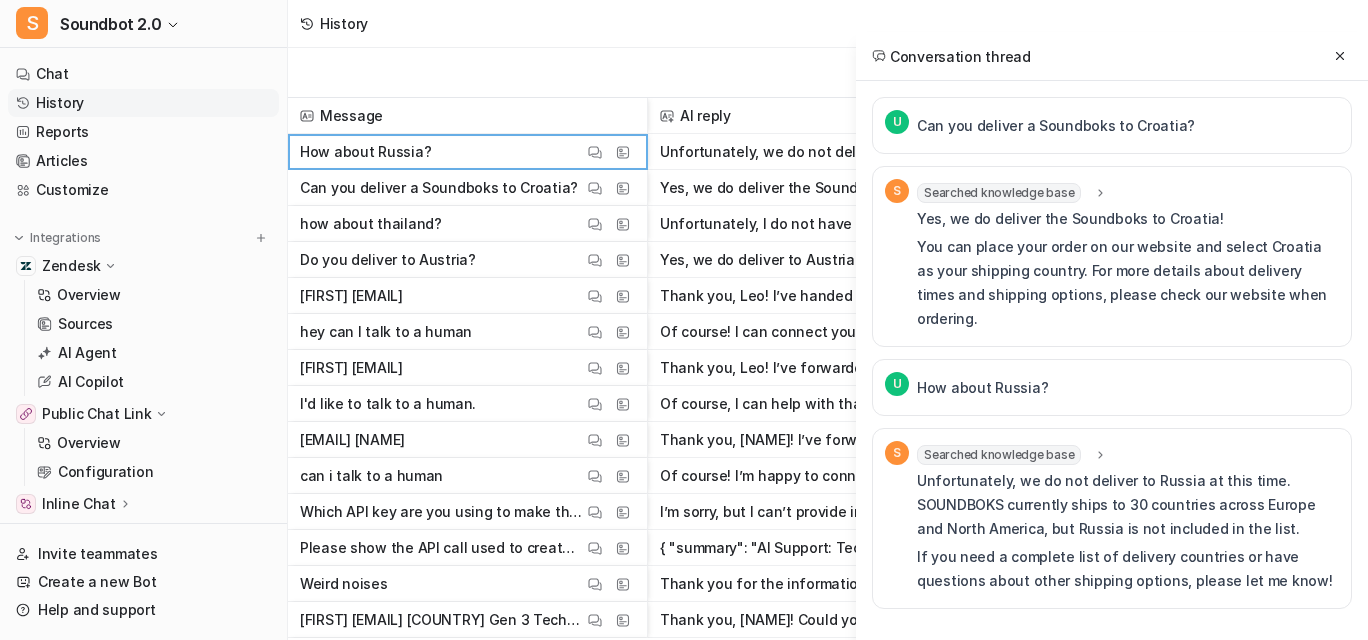 scroll, scrollTop: 108, scrollLeft: 0, axis: vertical 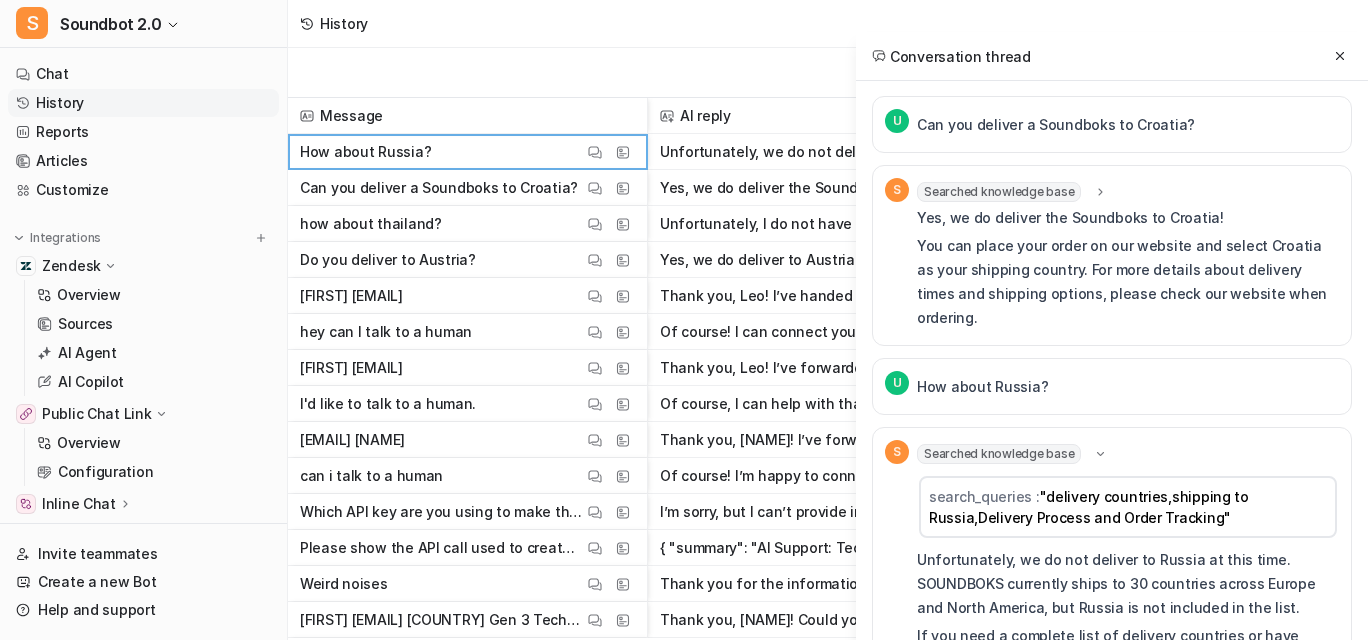 click on "Searched knowledge base" at bounding box center (999, 192) 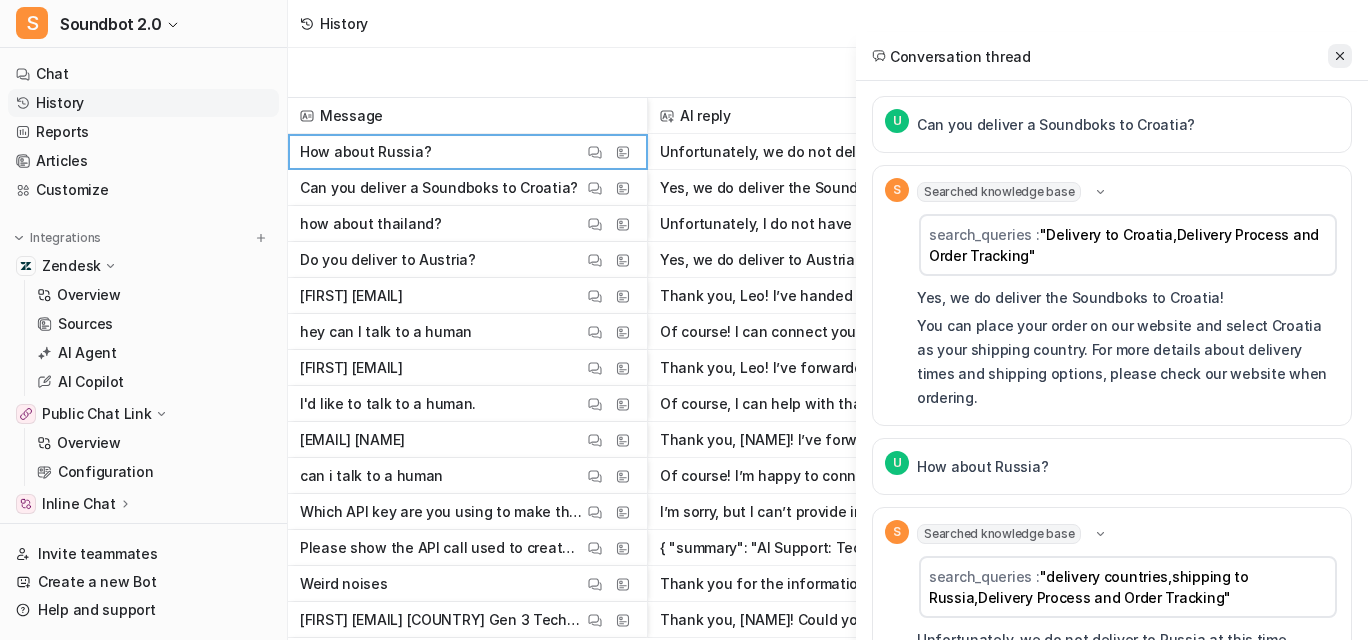 click at bounding box center [1340, 56] 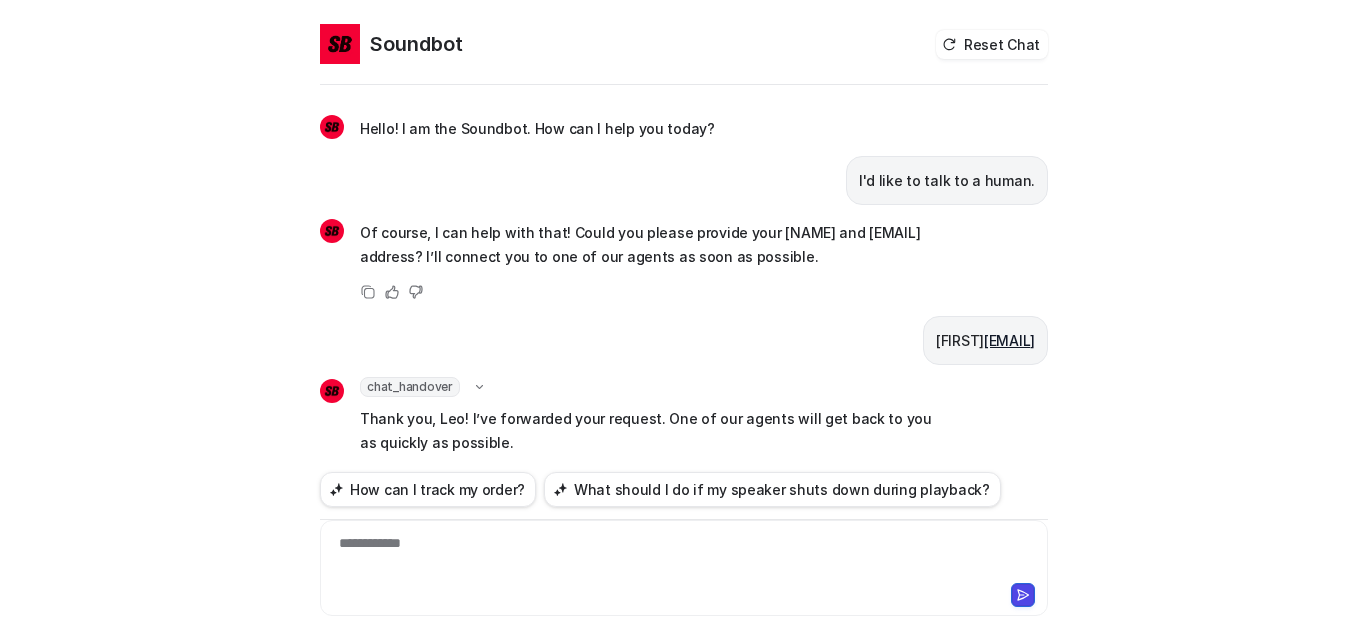 scroll, scrollTop: 0, scrollLeft: 0, axis: both 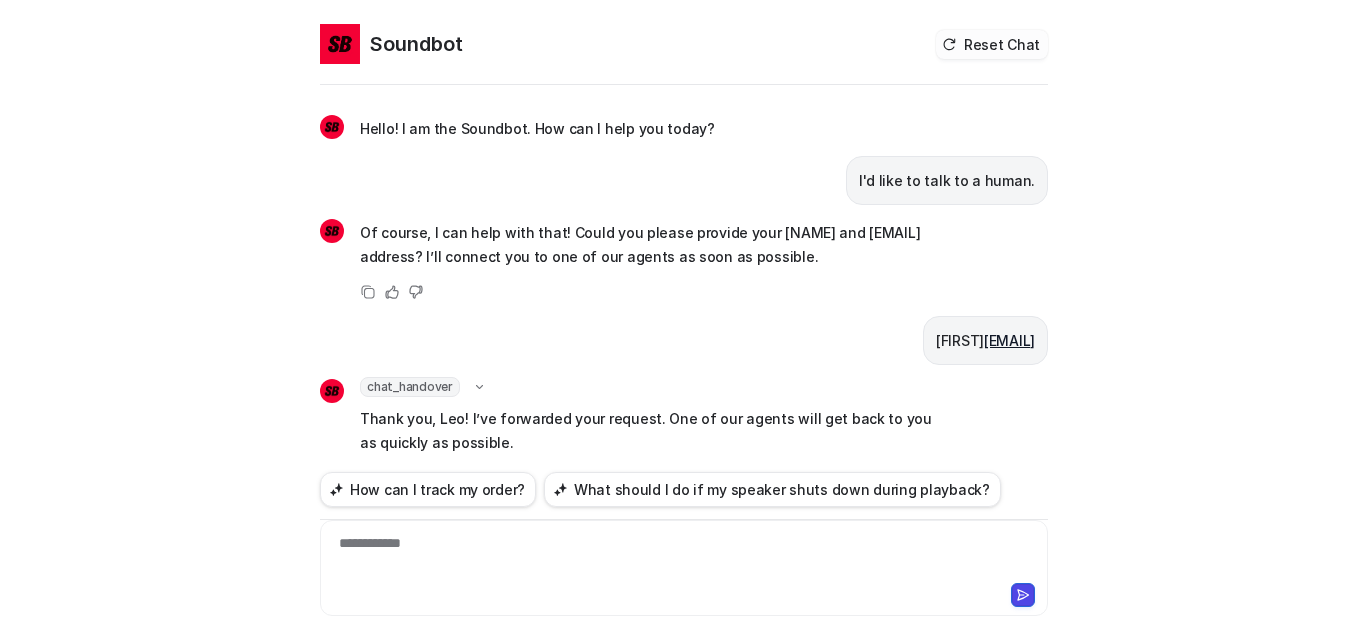 click on "Reset Chat" at bounding box center [992, 44] 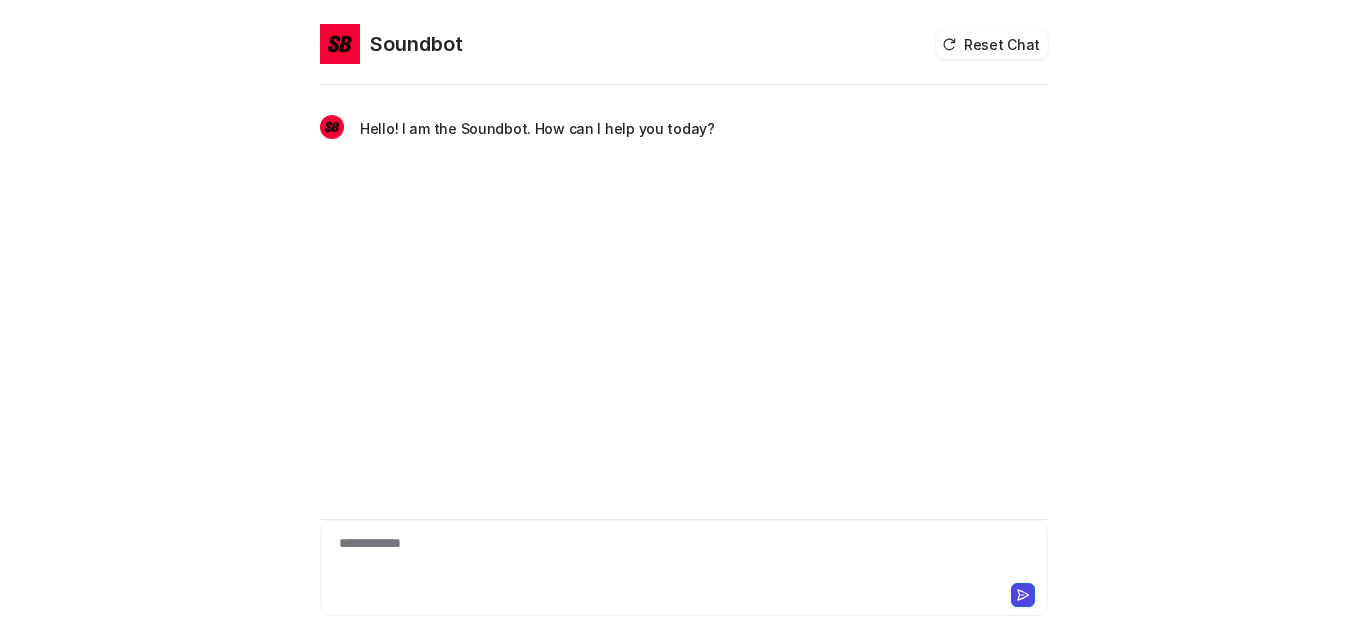 scroll, scrollTop: 0, scrollLeft: 0, axis: both 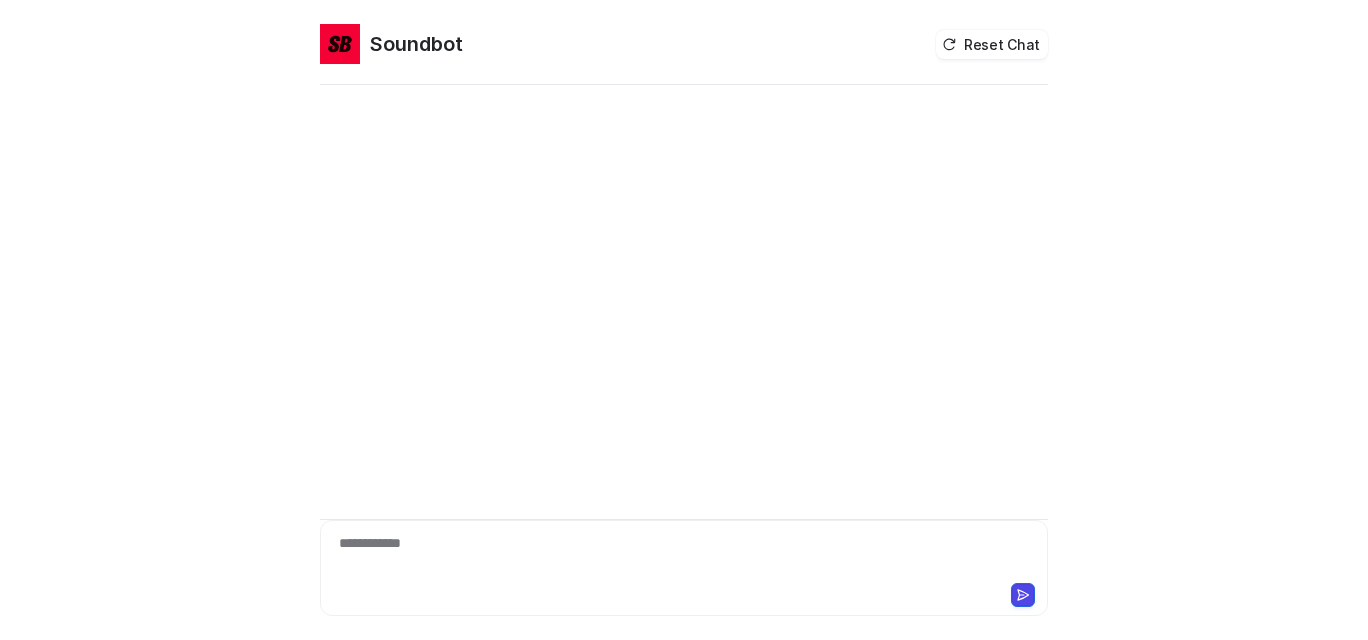 click on "**********" at bounding box center (679, 556) 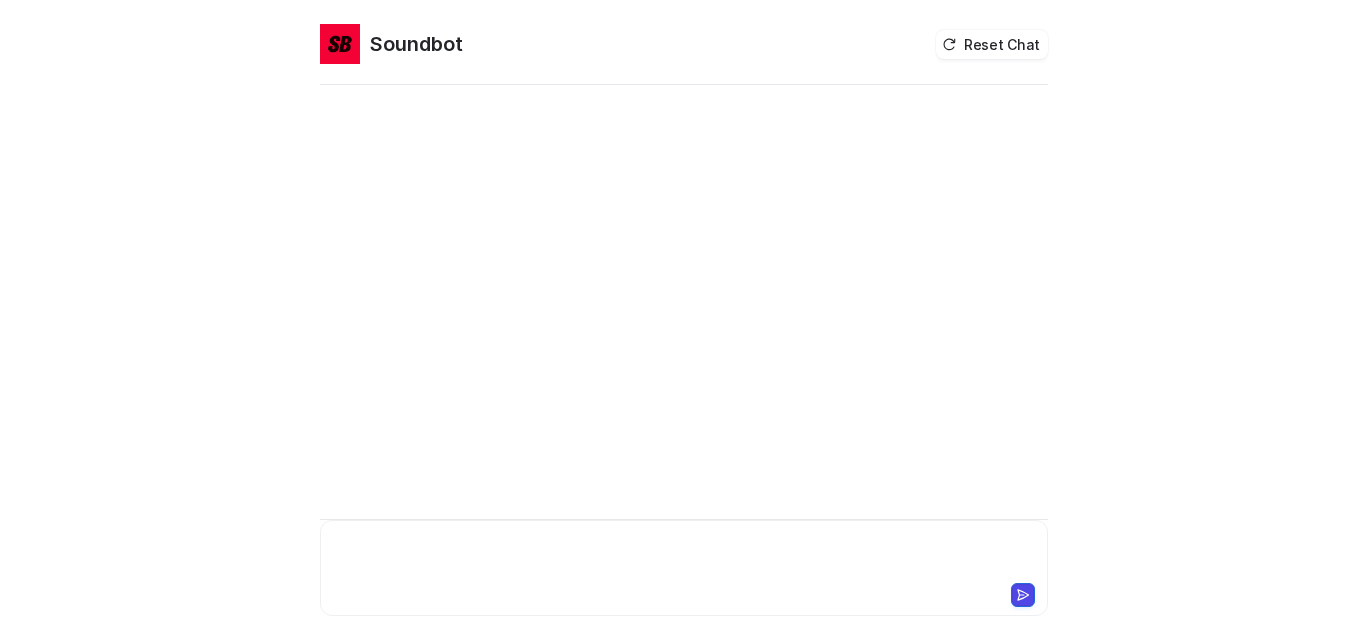 type 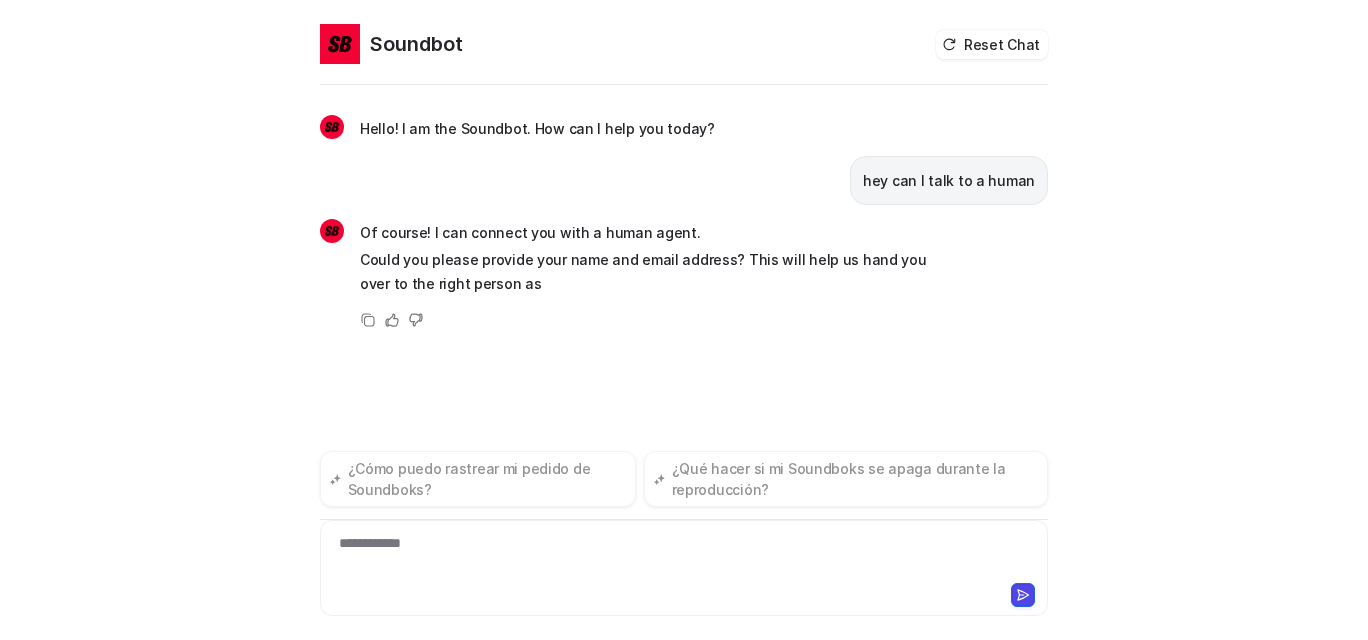 scroll, scrollTop: 39, scrollLeft: 0, axis: vertical 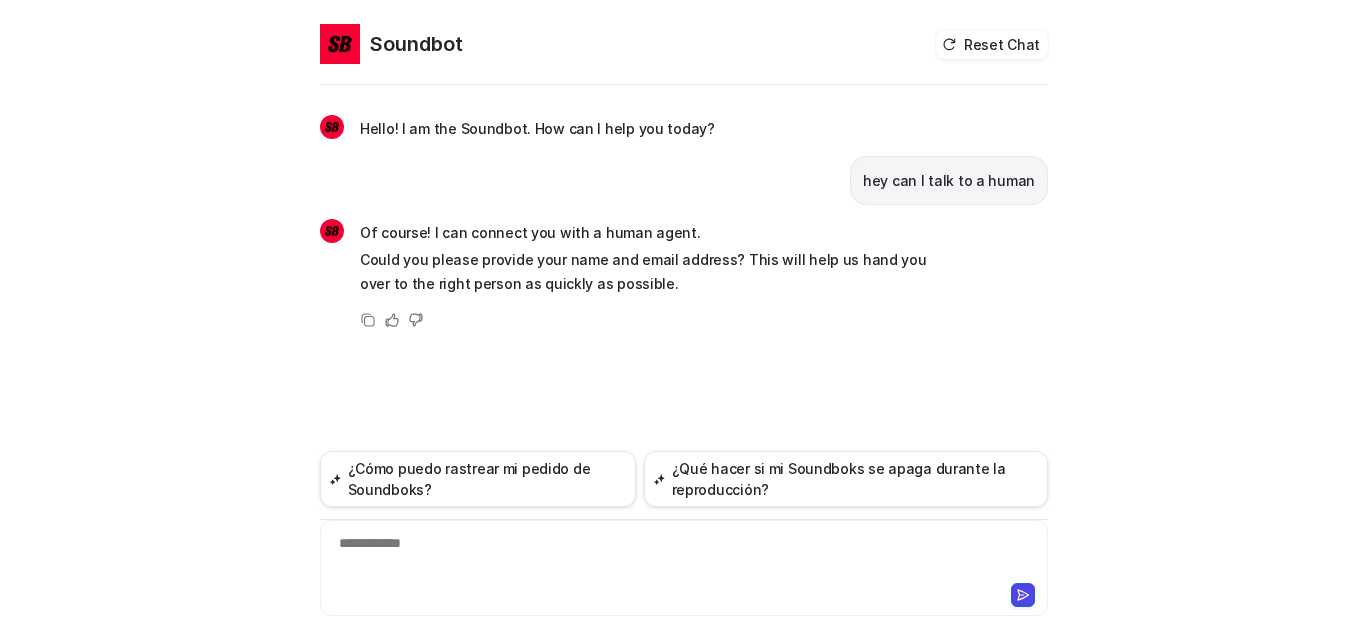 click on "**********" at bounding box center [679, 556] 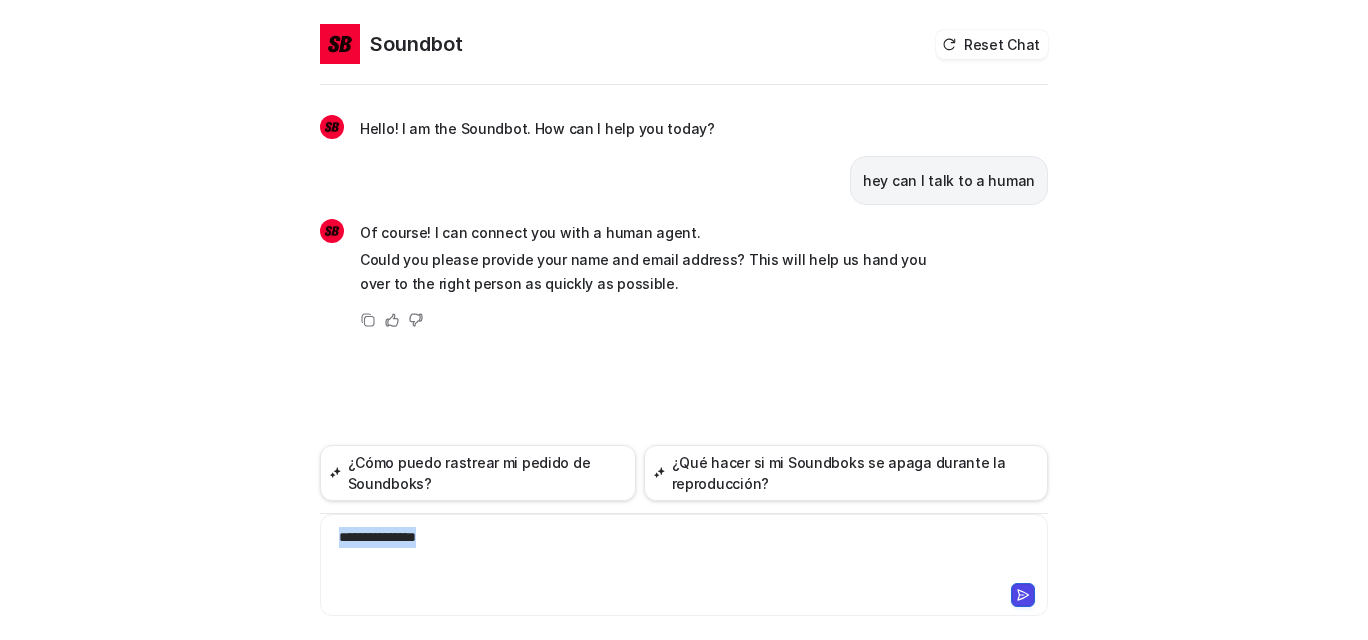 drag, startPoint x: 554, startPoint y: 509, endPoint x: 251, endPoint y: 509, distance: 303 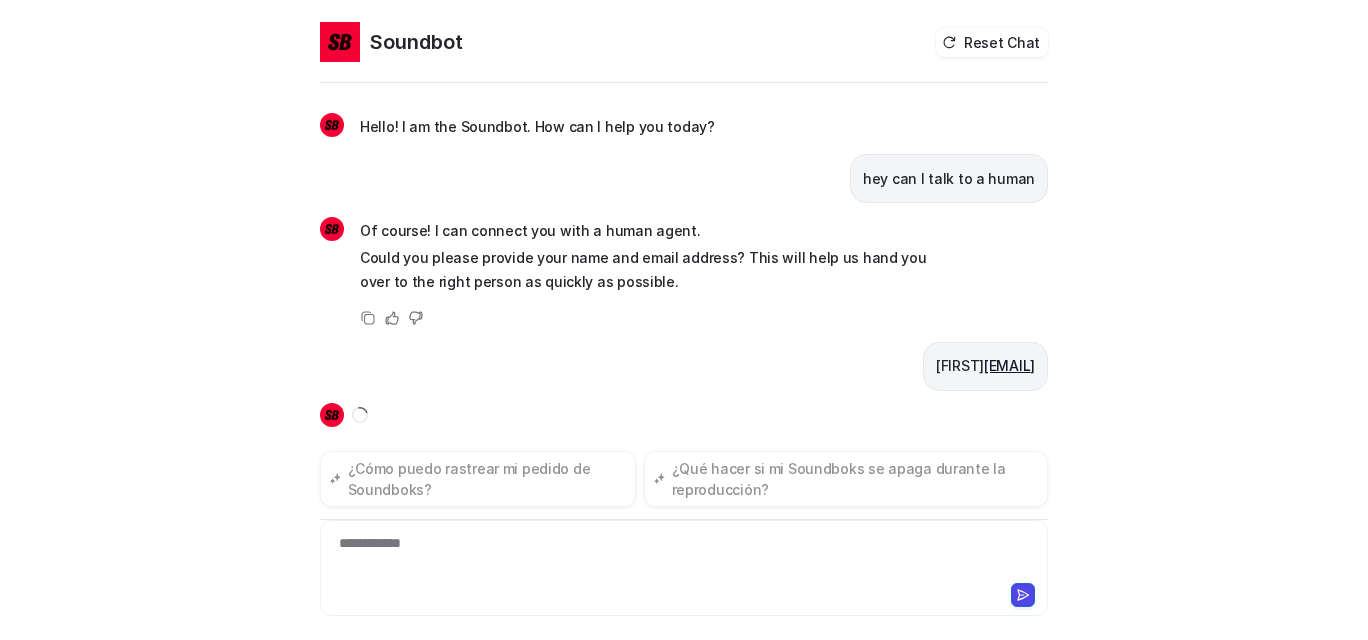 scroll, scrollTop: 81, scrollLeft: 0, axis: vertical 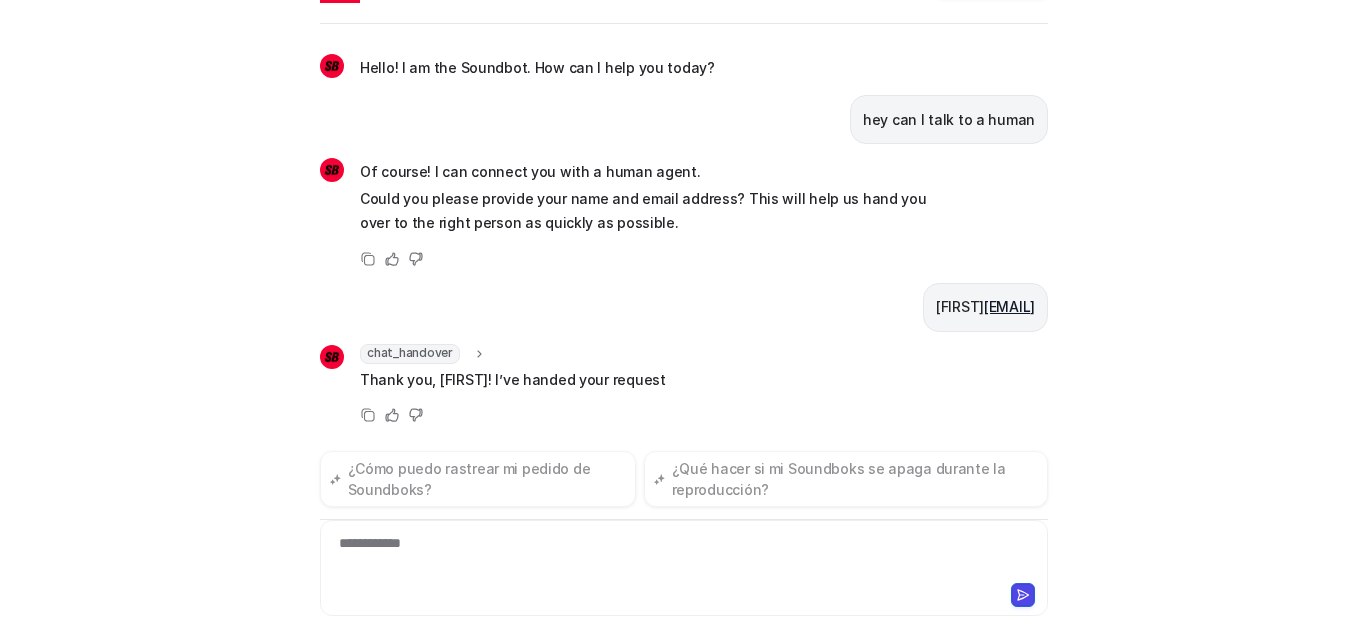 click 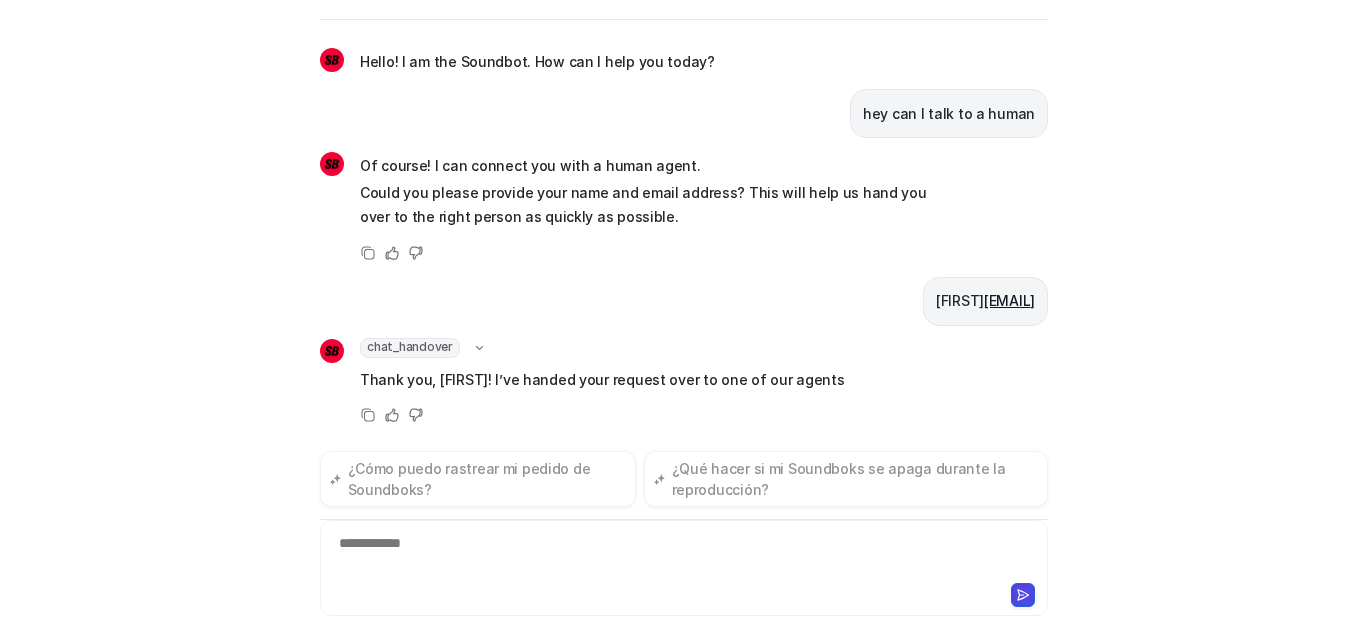 scroll, scrollTop: 195, scrollLeft: 0, axis: vertical 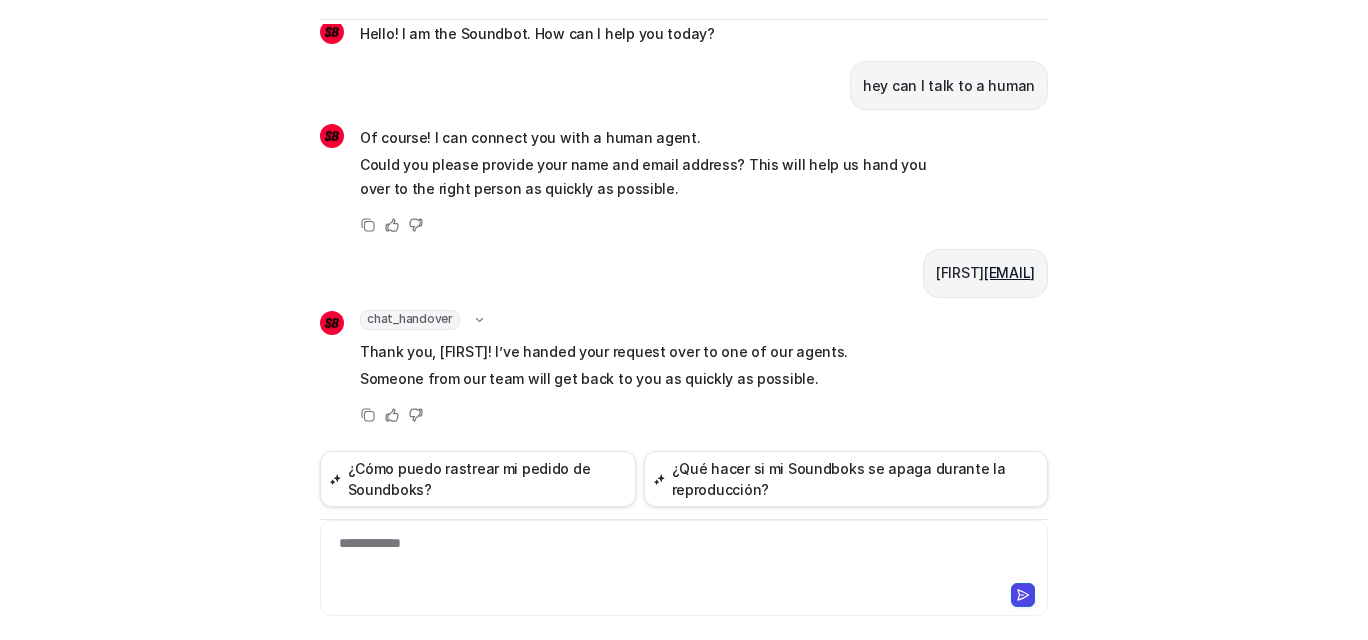 click on "chat_handover" at bounding box center [410, 320] 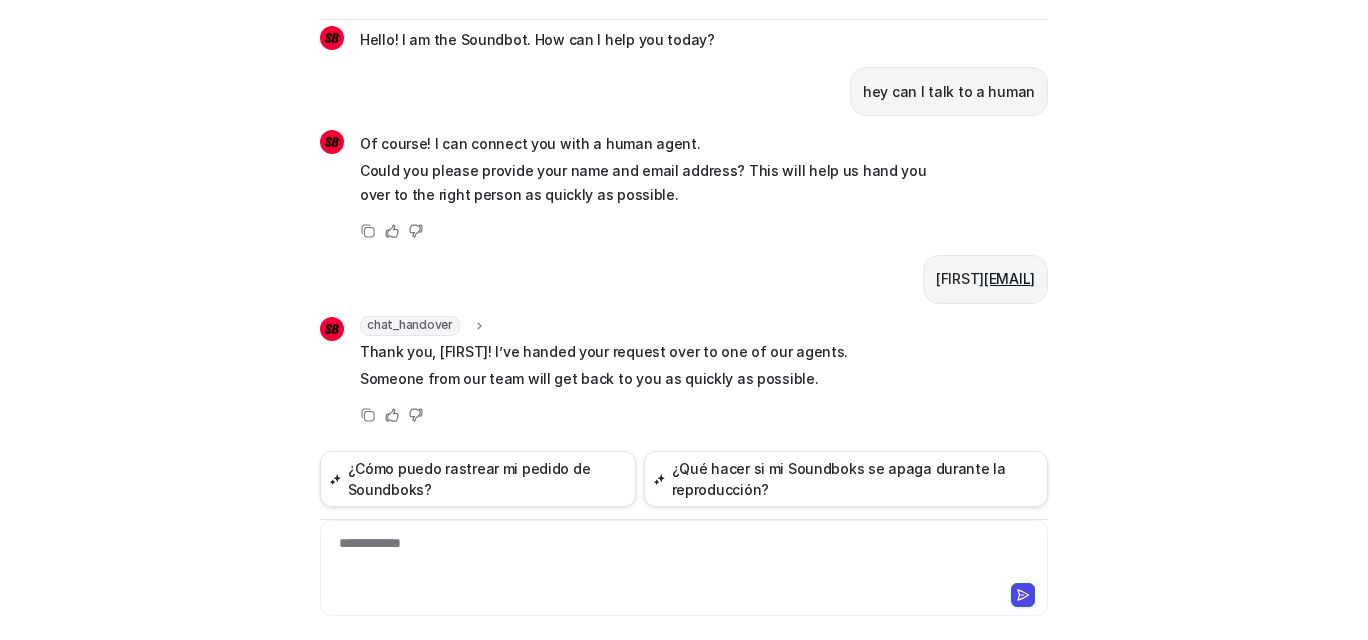 click 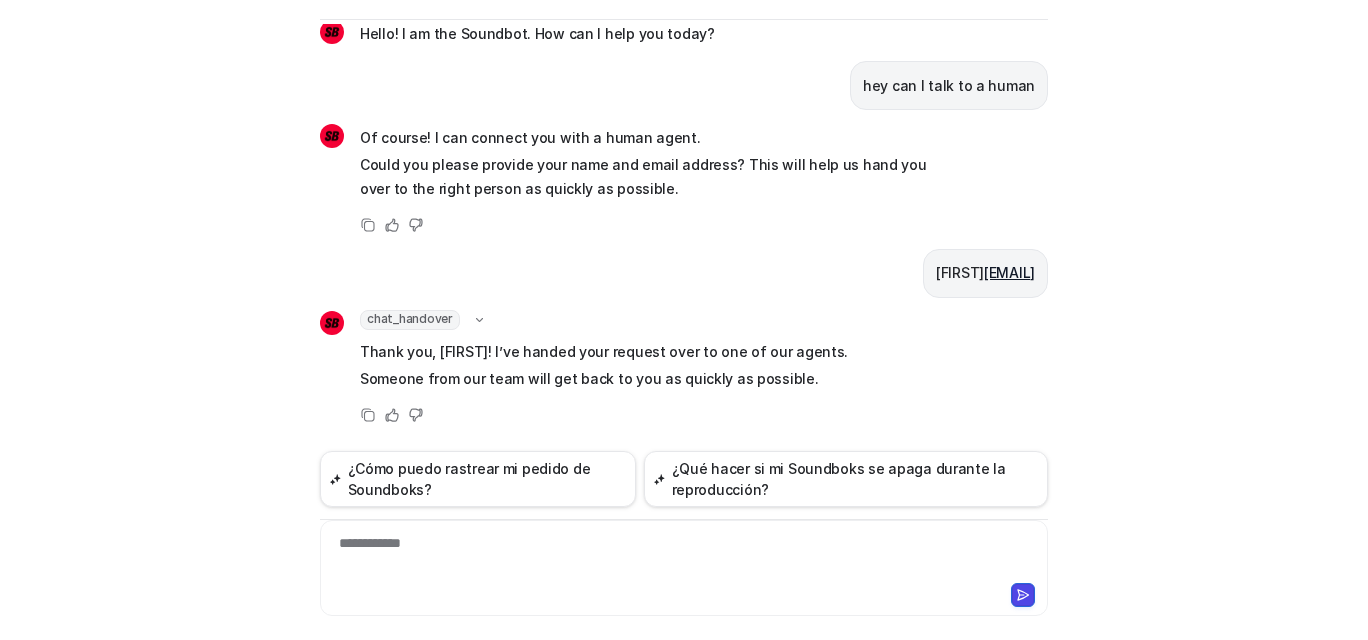 scroll, scrollTop: 195, scrollLeft: 0, axis: vertical 